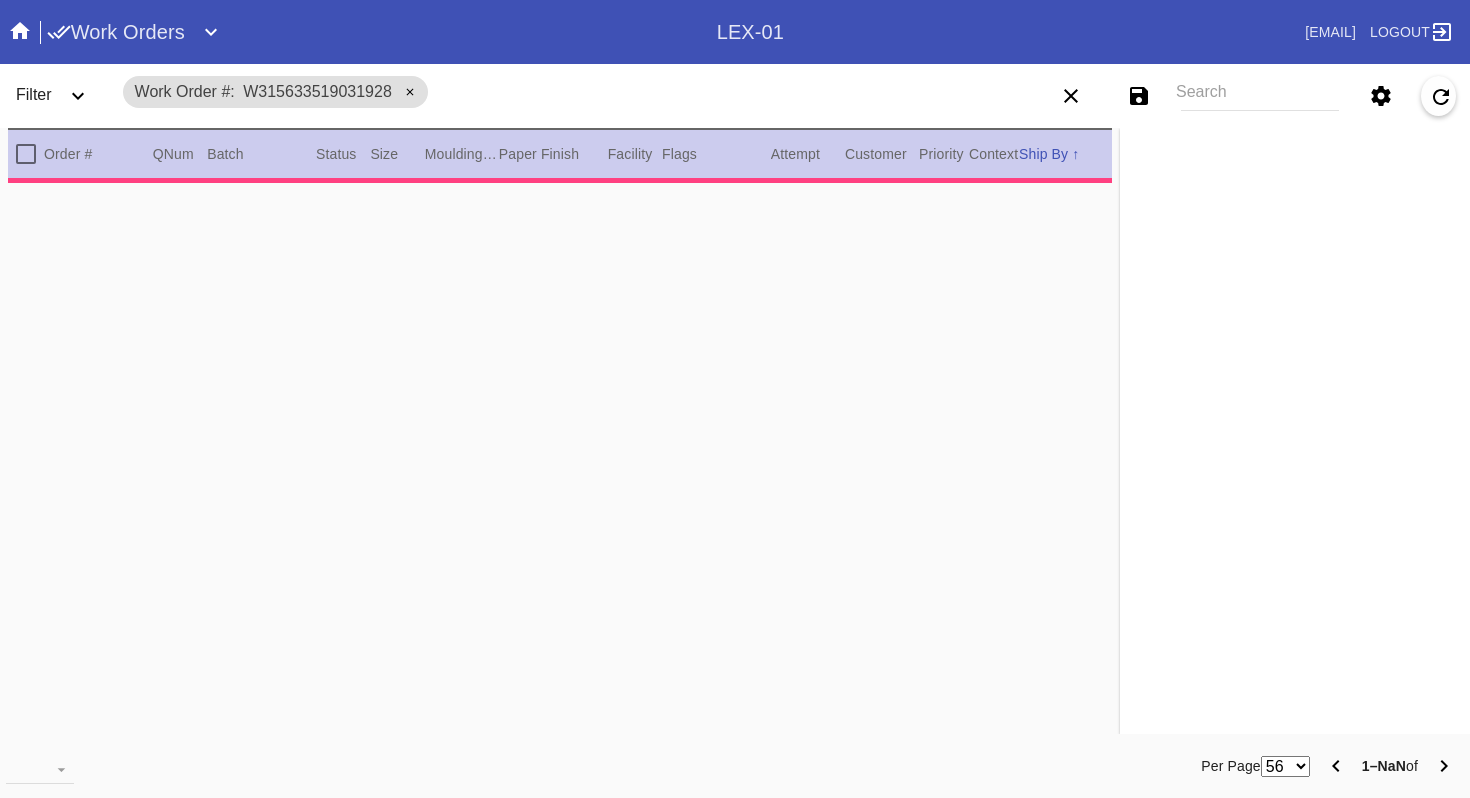 scroll, scrollTop: 0, scrollLeft: 0, axis: both 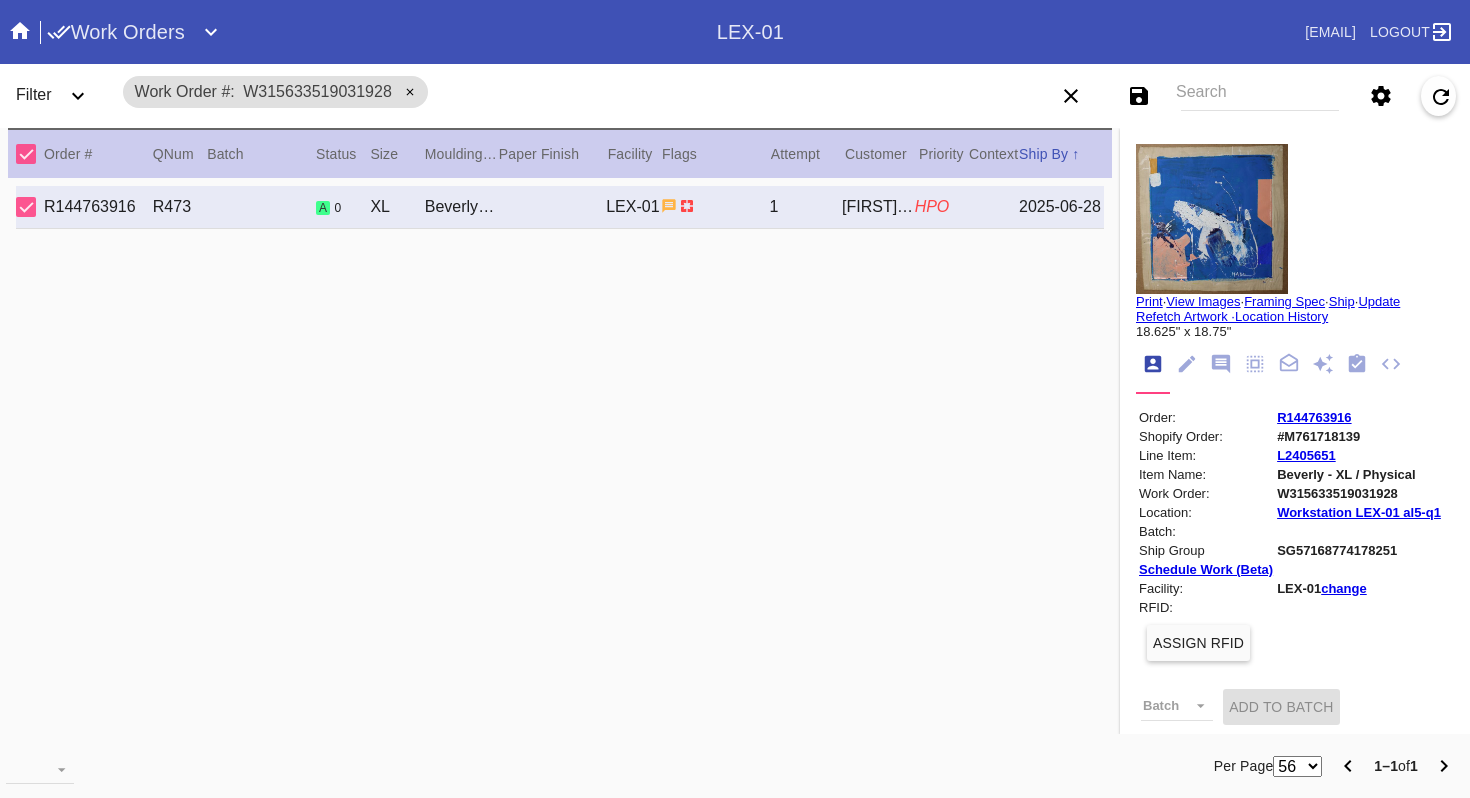 click on "Search" at bounding box center (1260, 96) 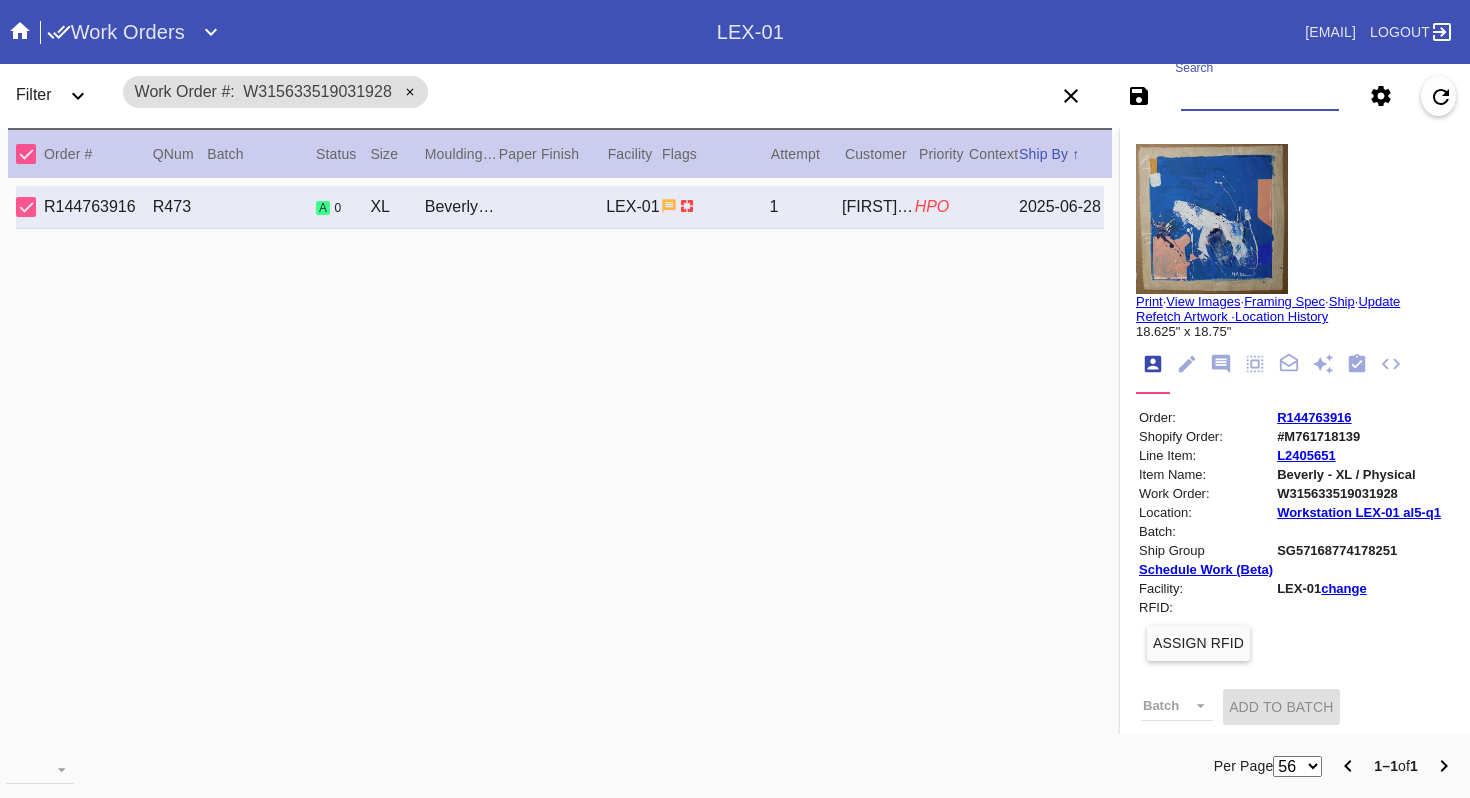 paste on "W964413438482502" 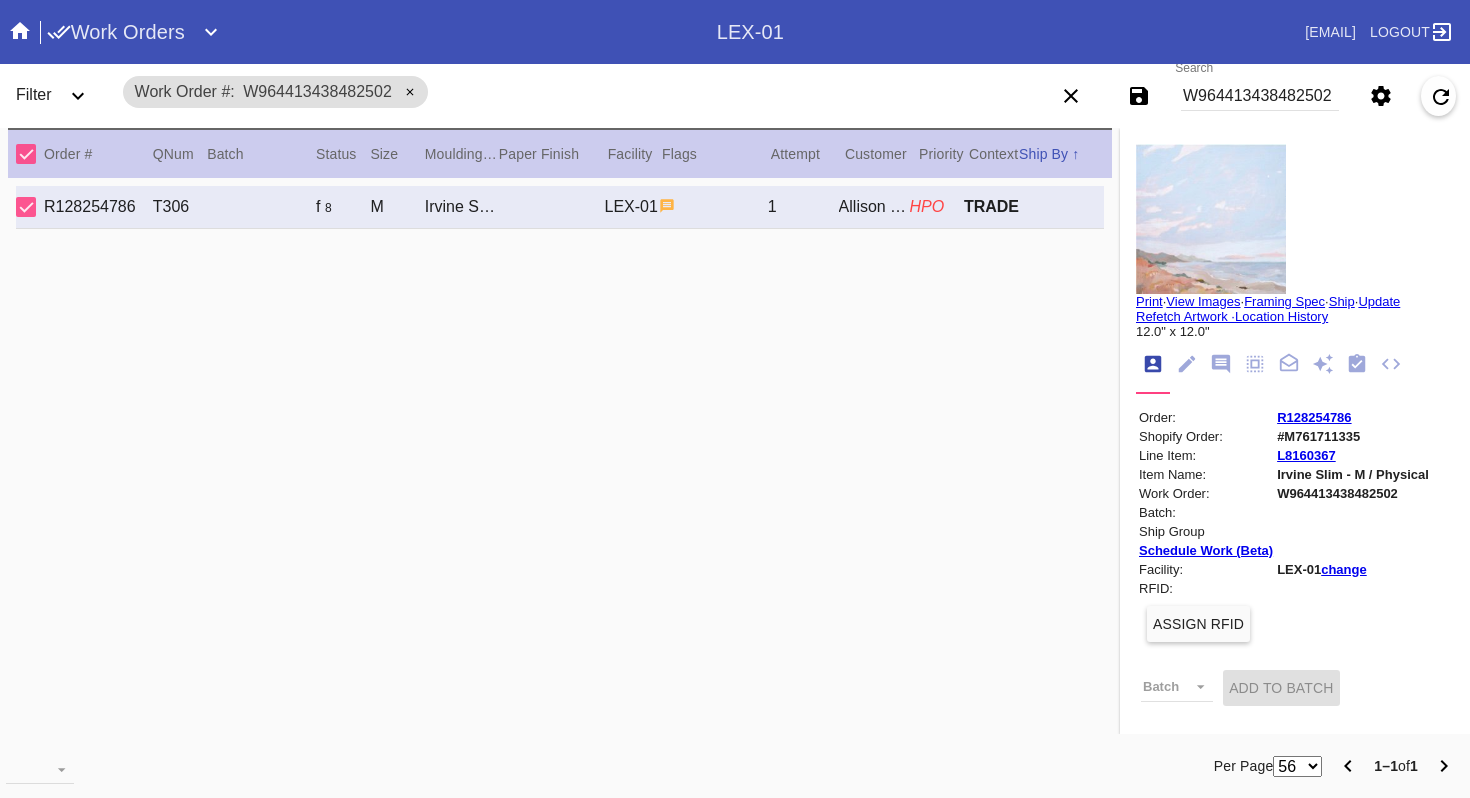 click at bounding box center (1211, 219) 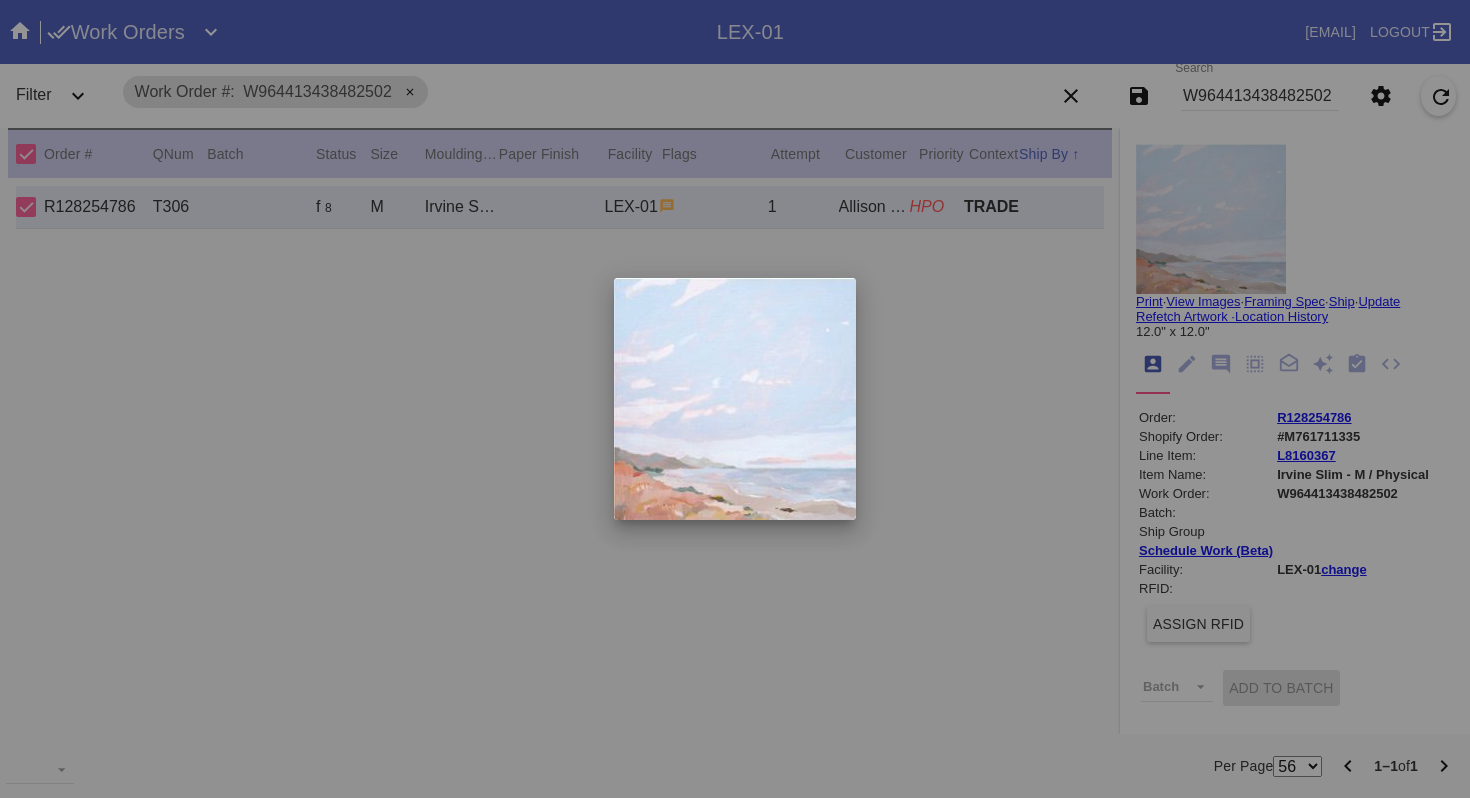 click at bounding box center [735, 399] 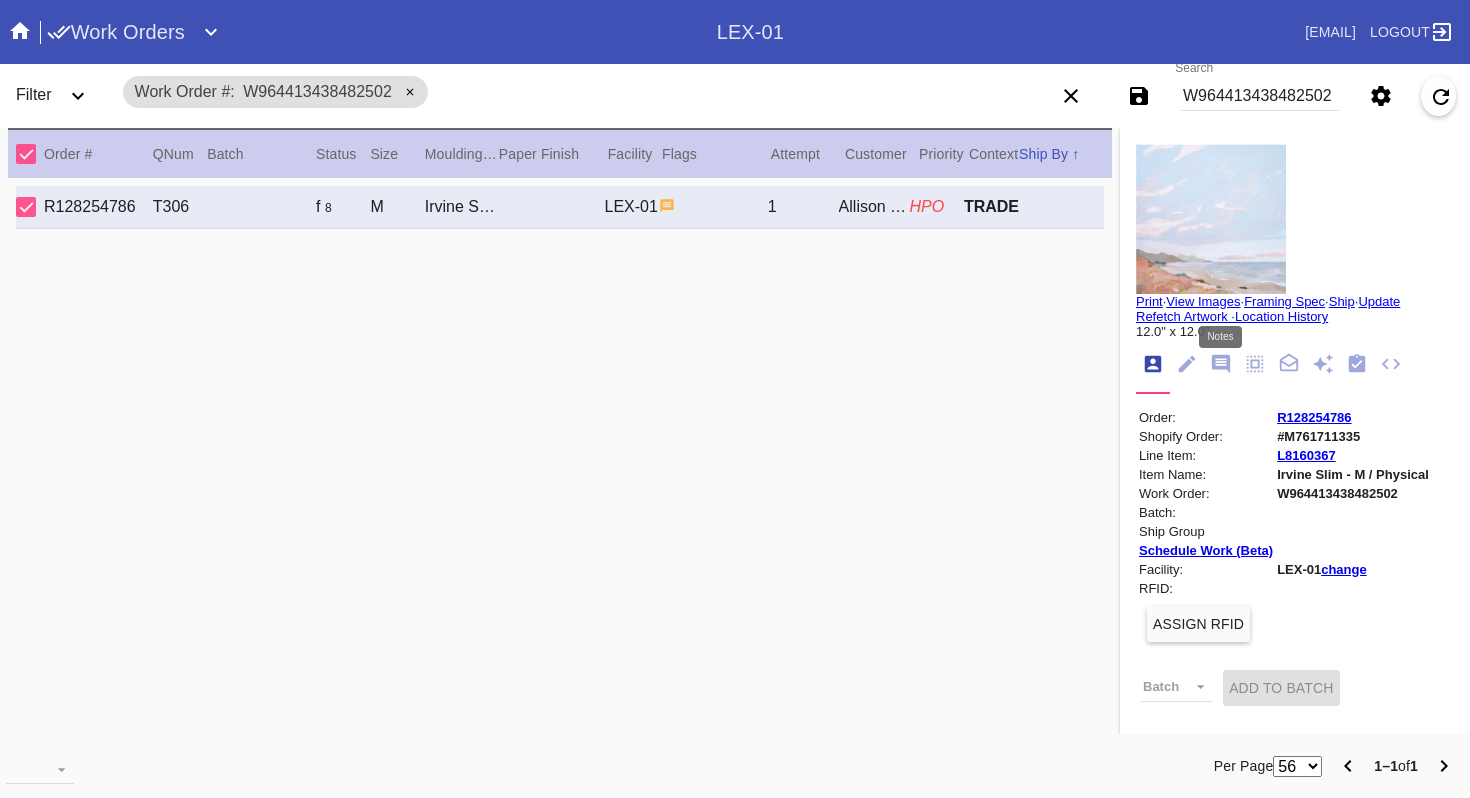 click at bounding box center (1221, 364) 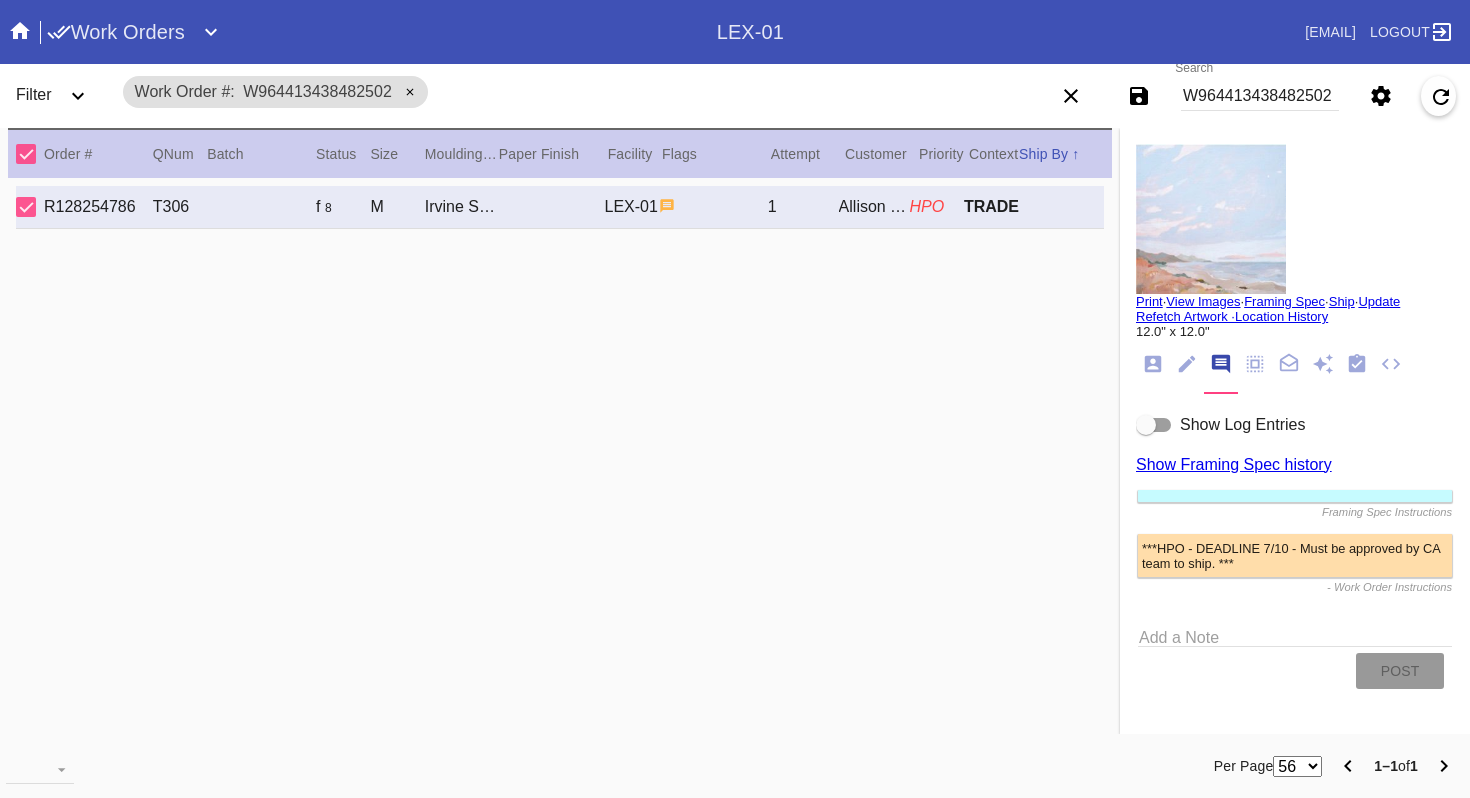click at bounding box center (1146, 425) 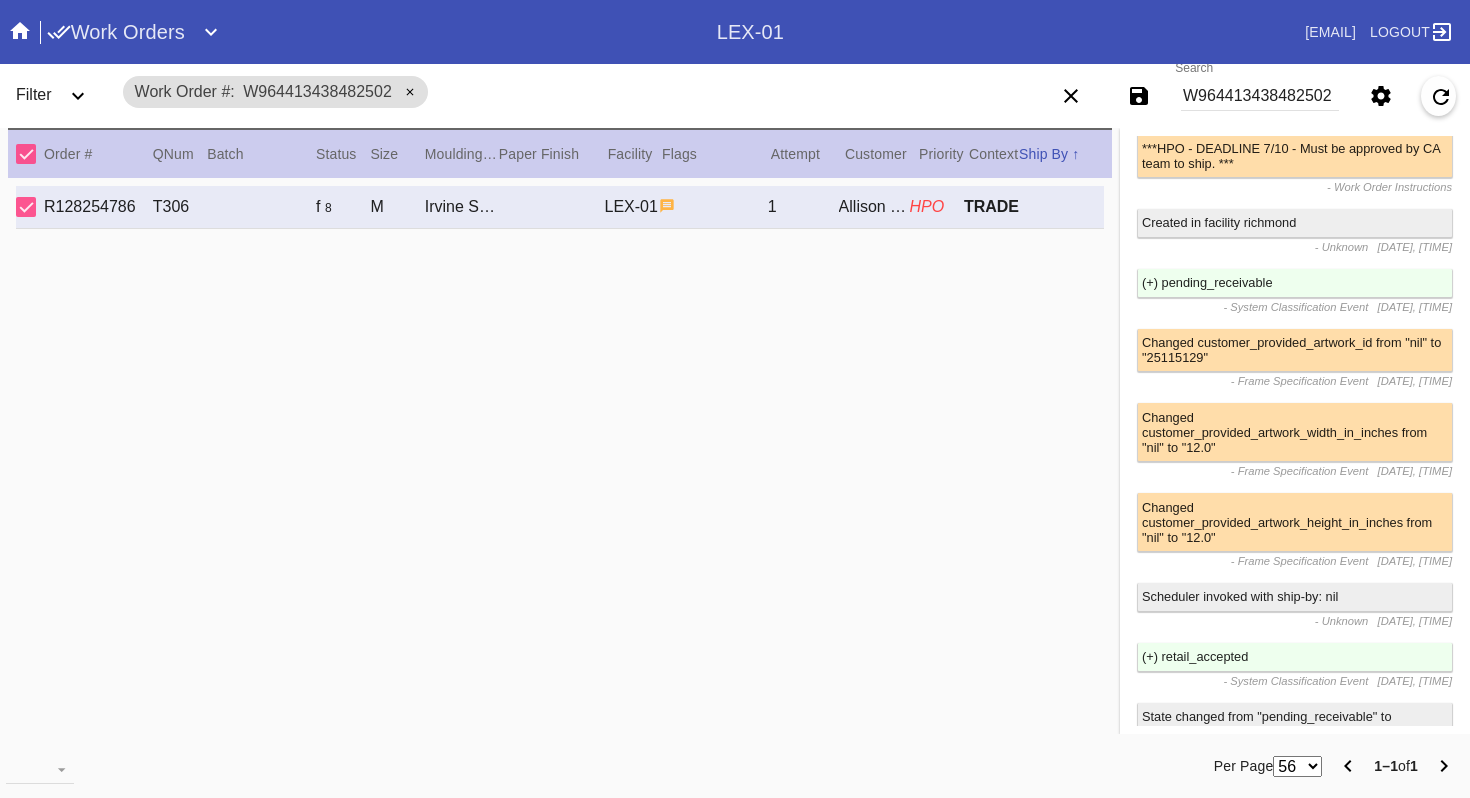 scroll, scrollTop: 0, scrollLeft: 0, axis: both 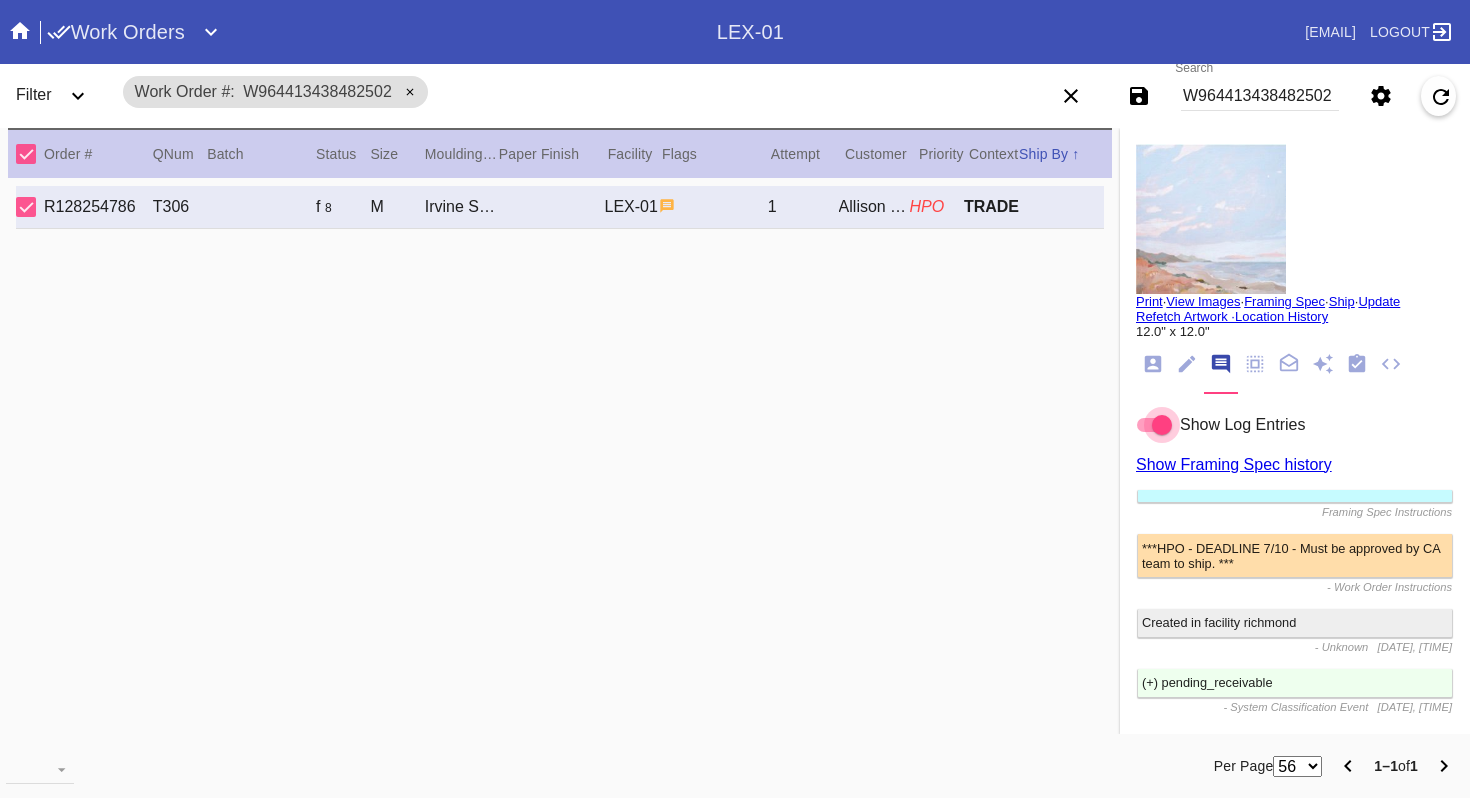 click on "W964413438482502" at bounding box center (1260, 96) 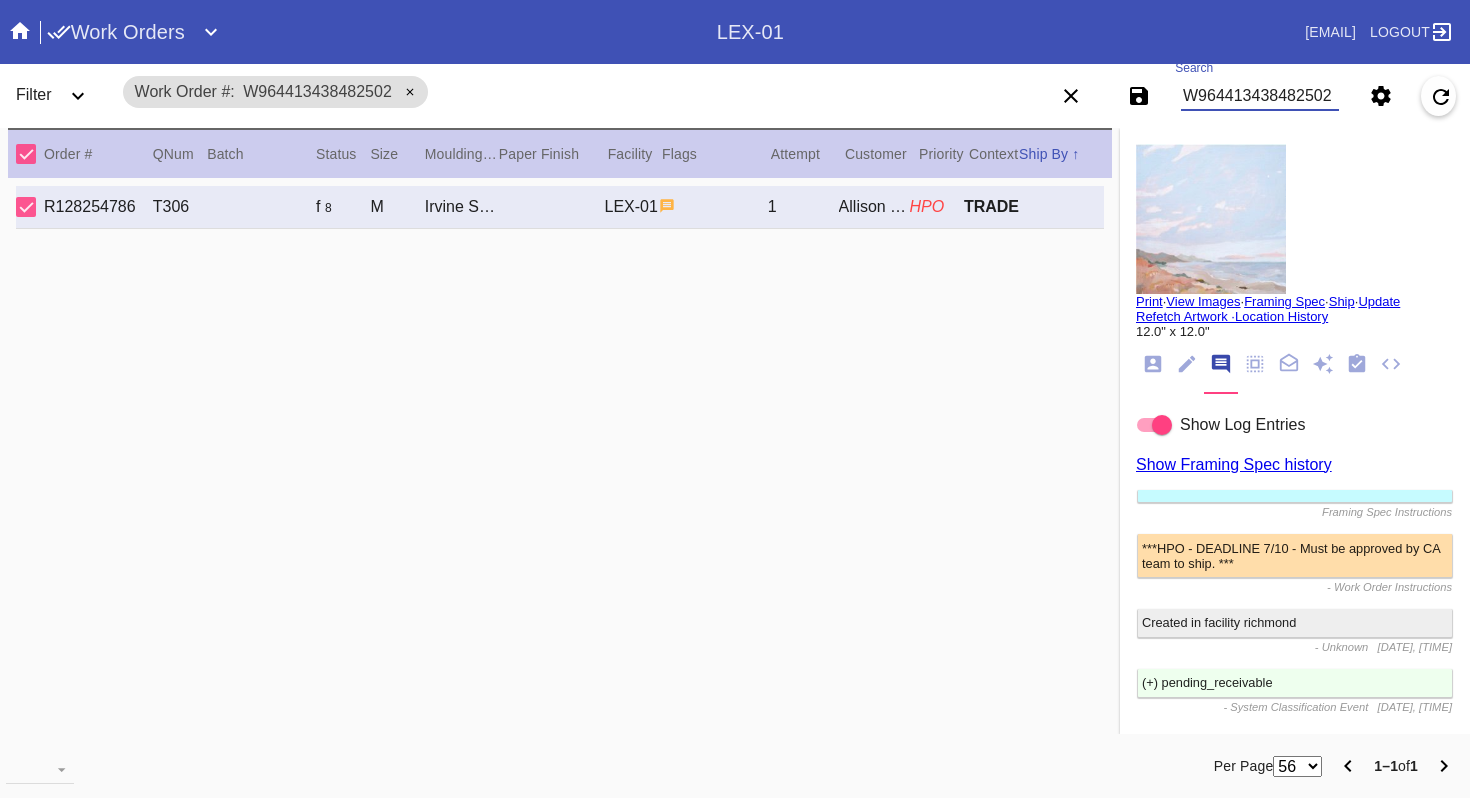 click on "W964413438482502" at bounding box center (1260, 96) 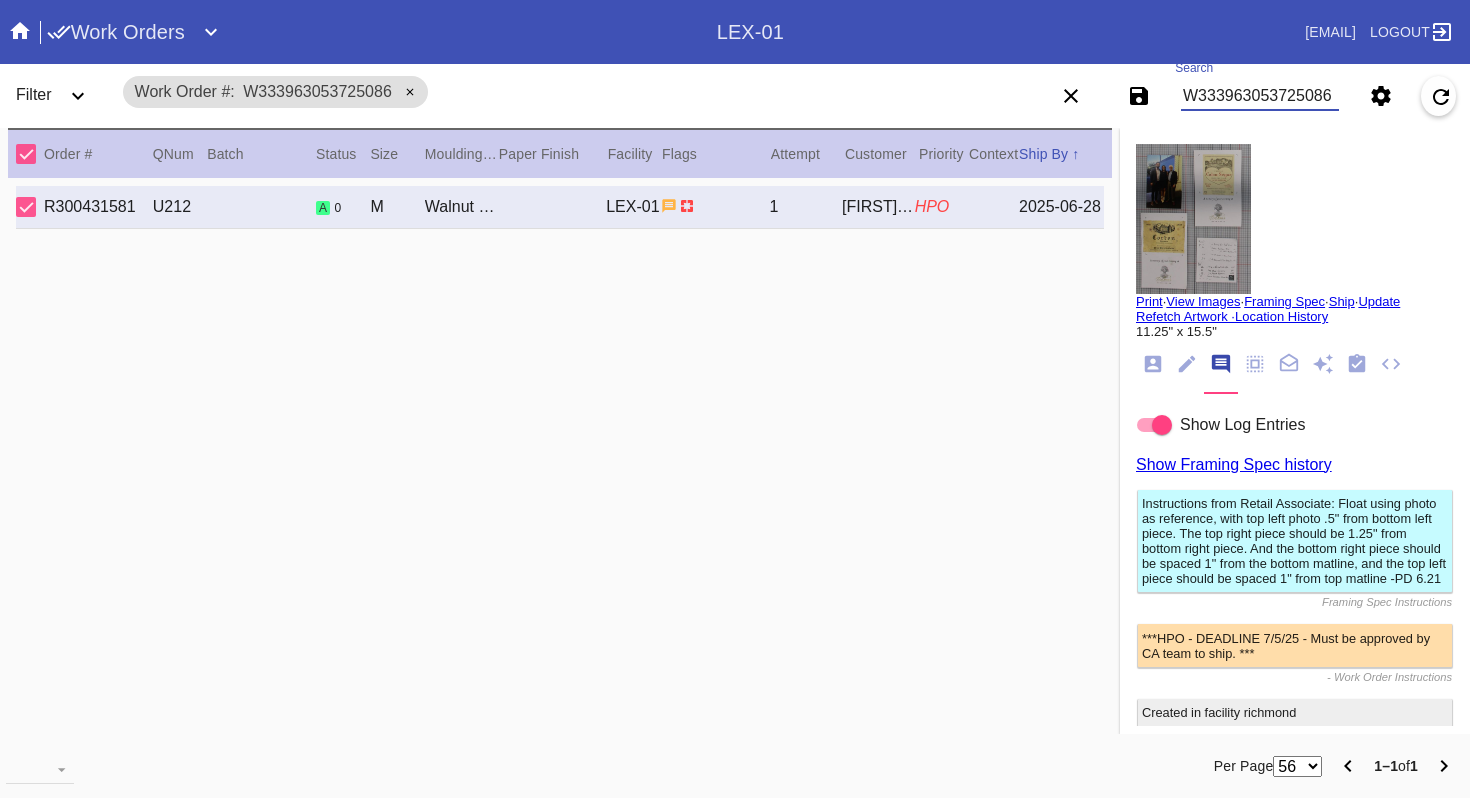 click at bounding box center [1193, 219] 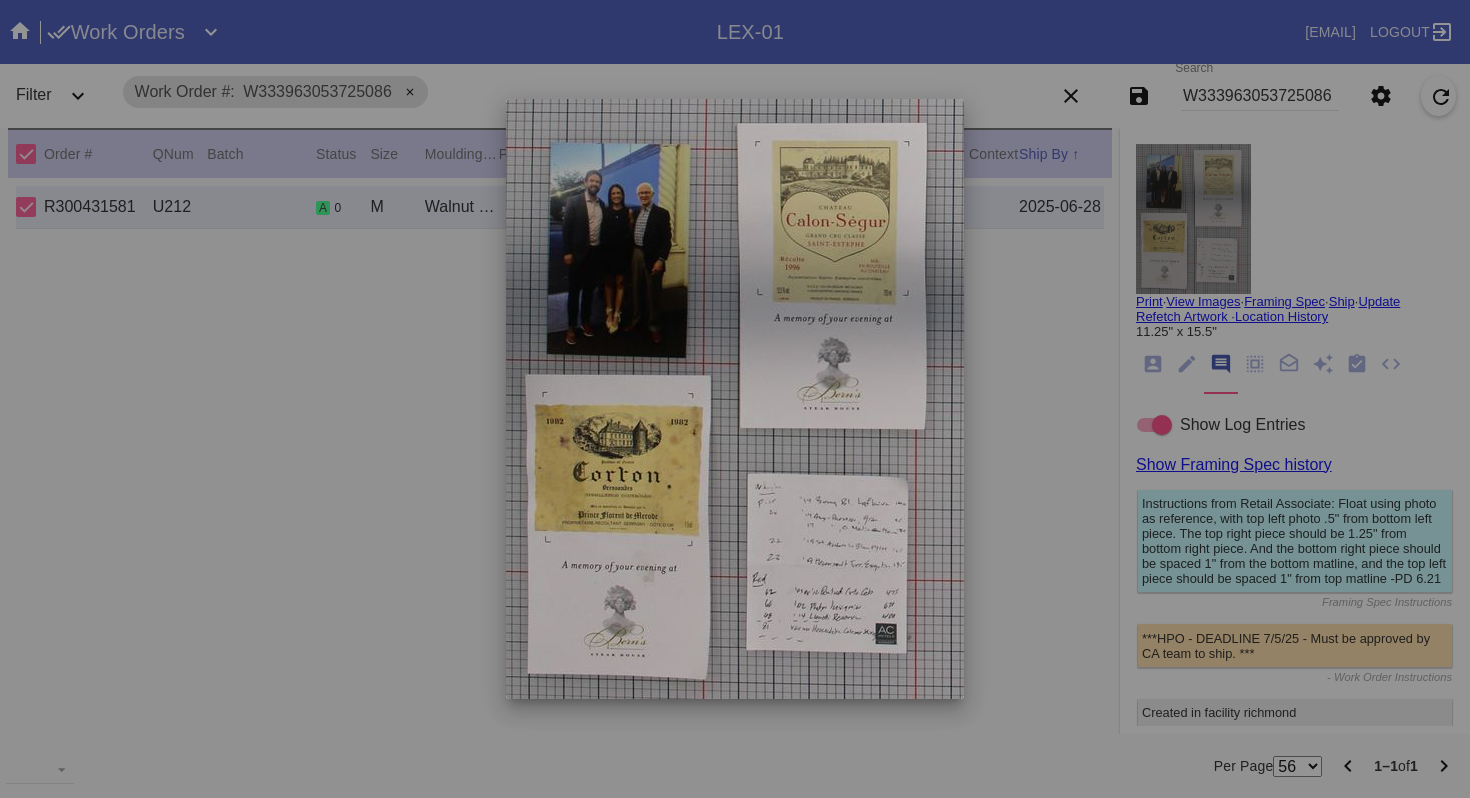 click at bounding box center (735, 399) 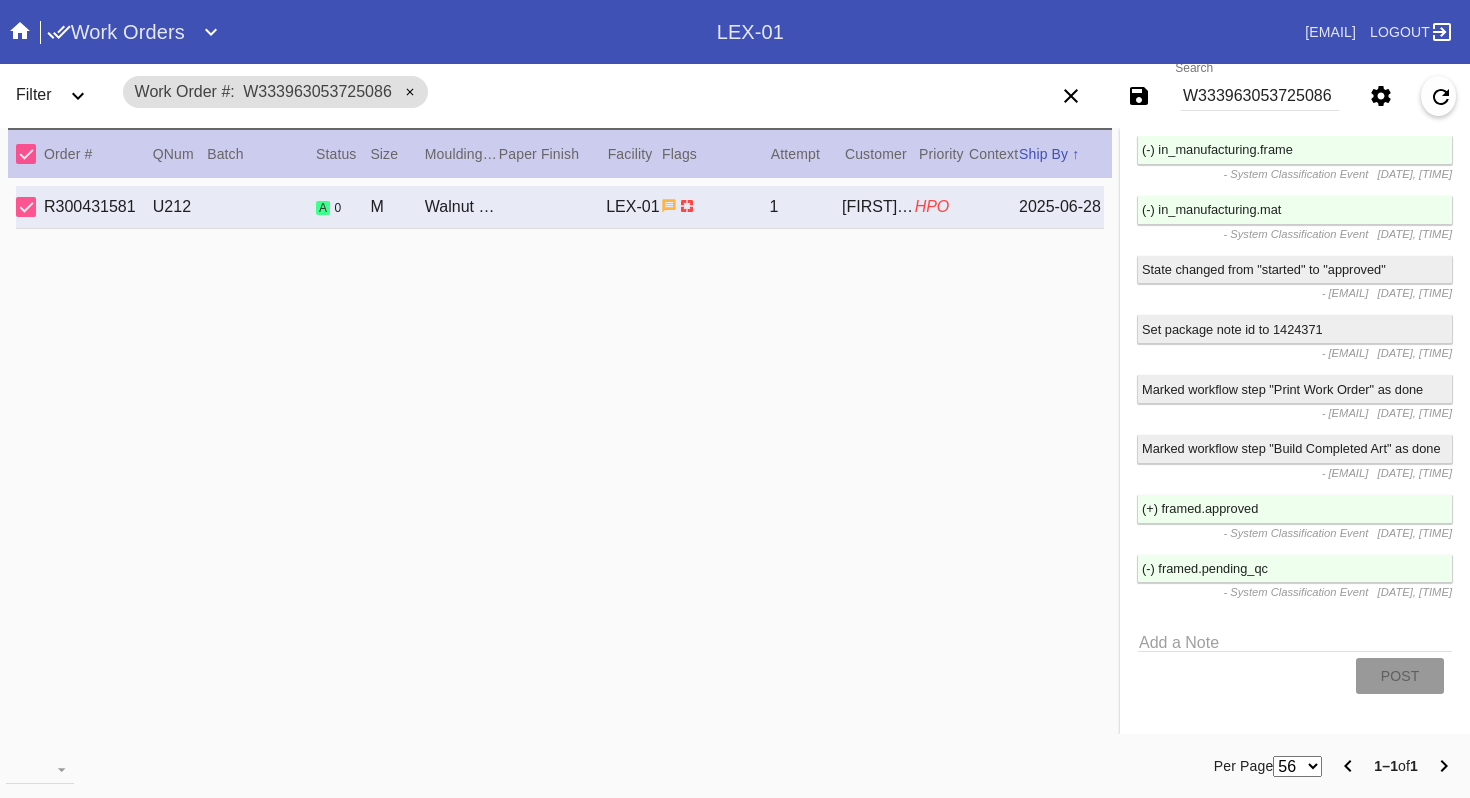 scroll, scrollTop: 5014, scrollLeft: 0, axis: vertical 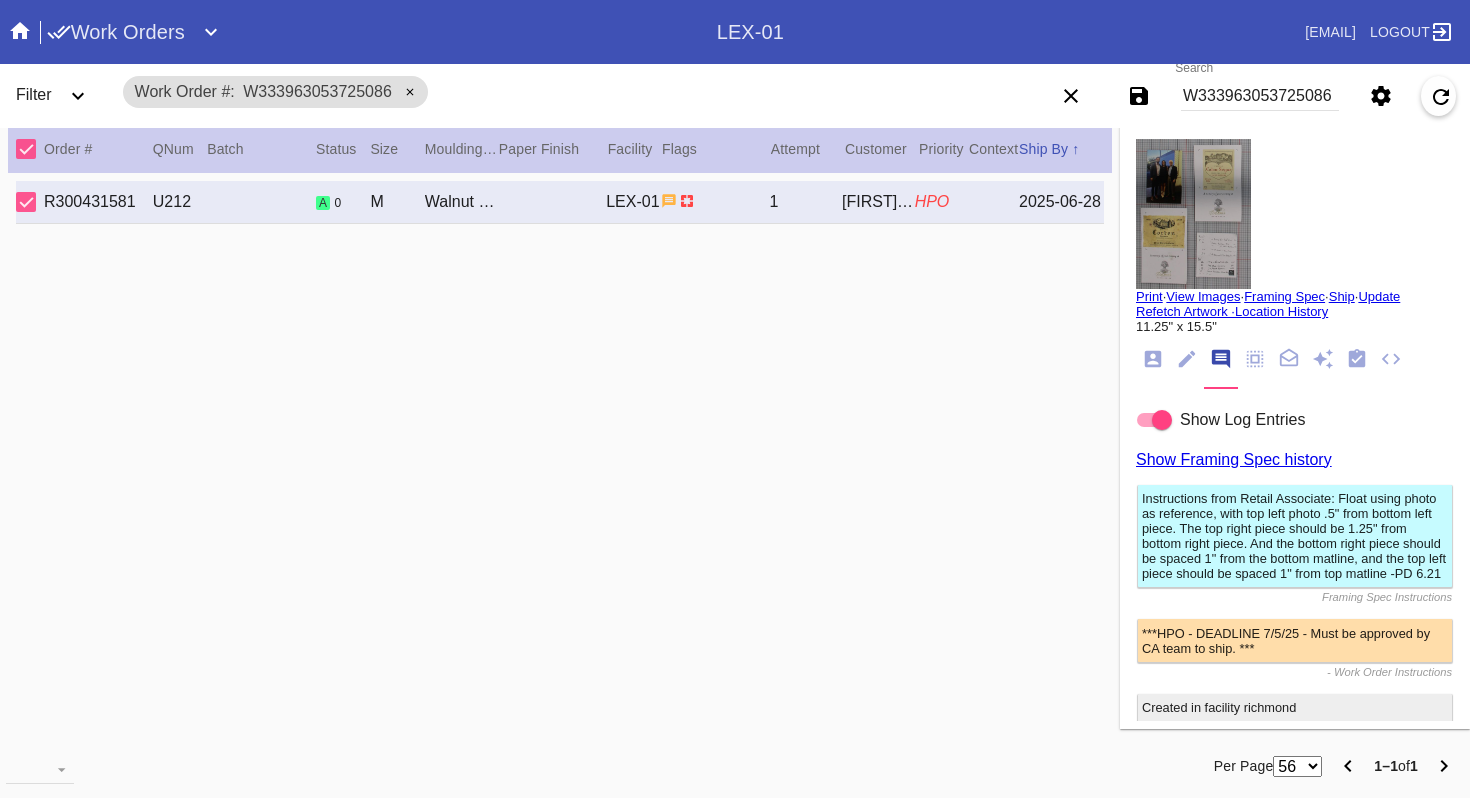 click at bounding box center [1193, 214] 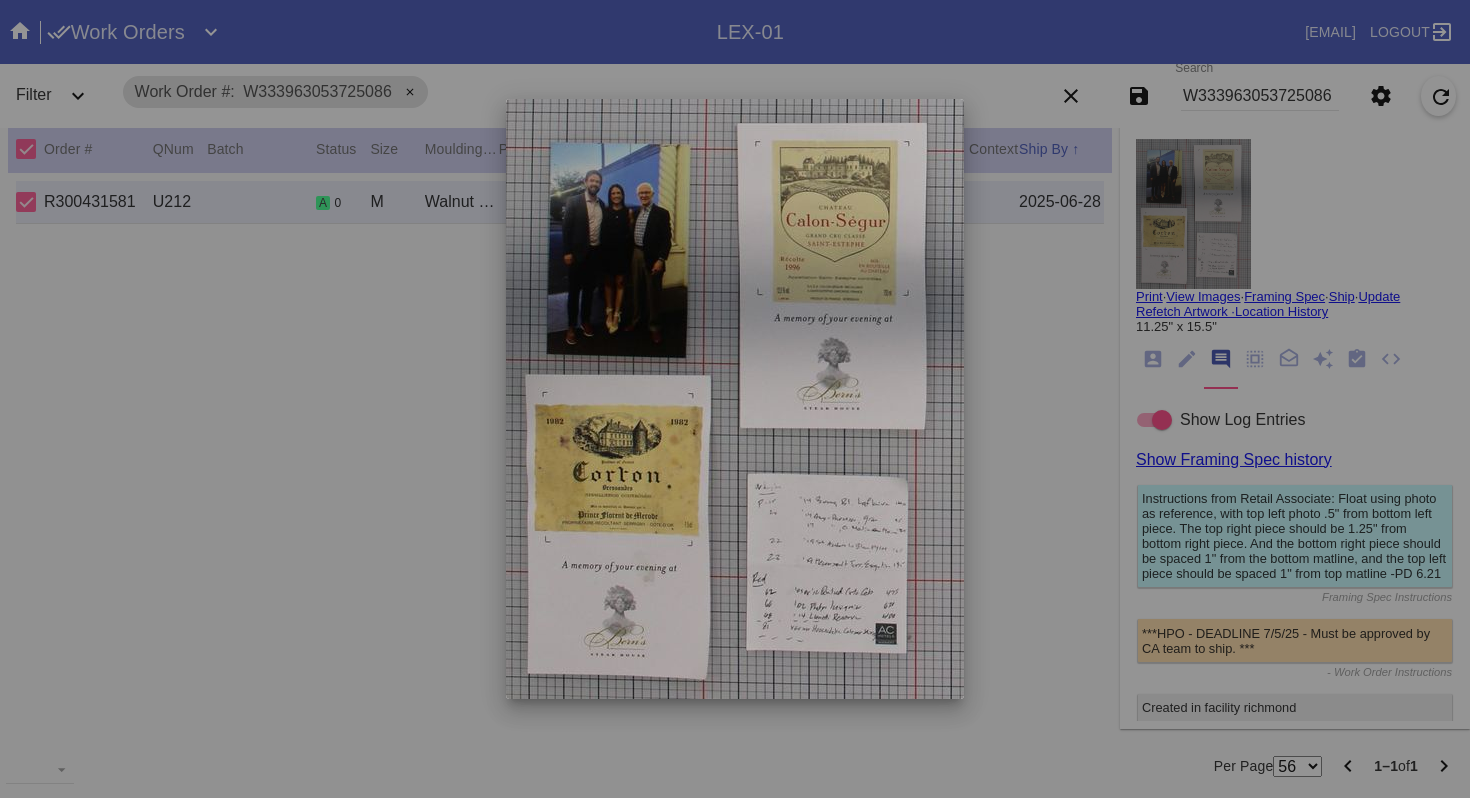 click at bounding box center [735, 399] 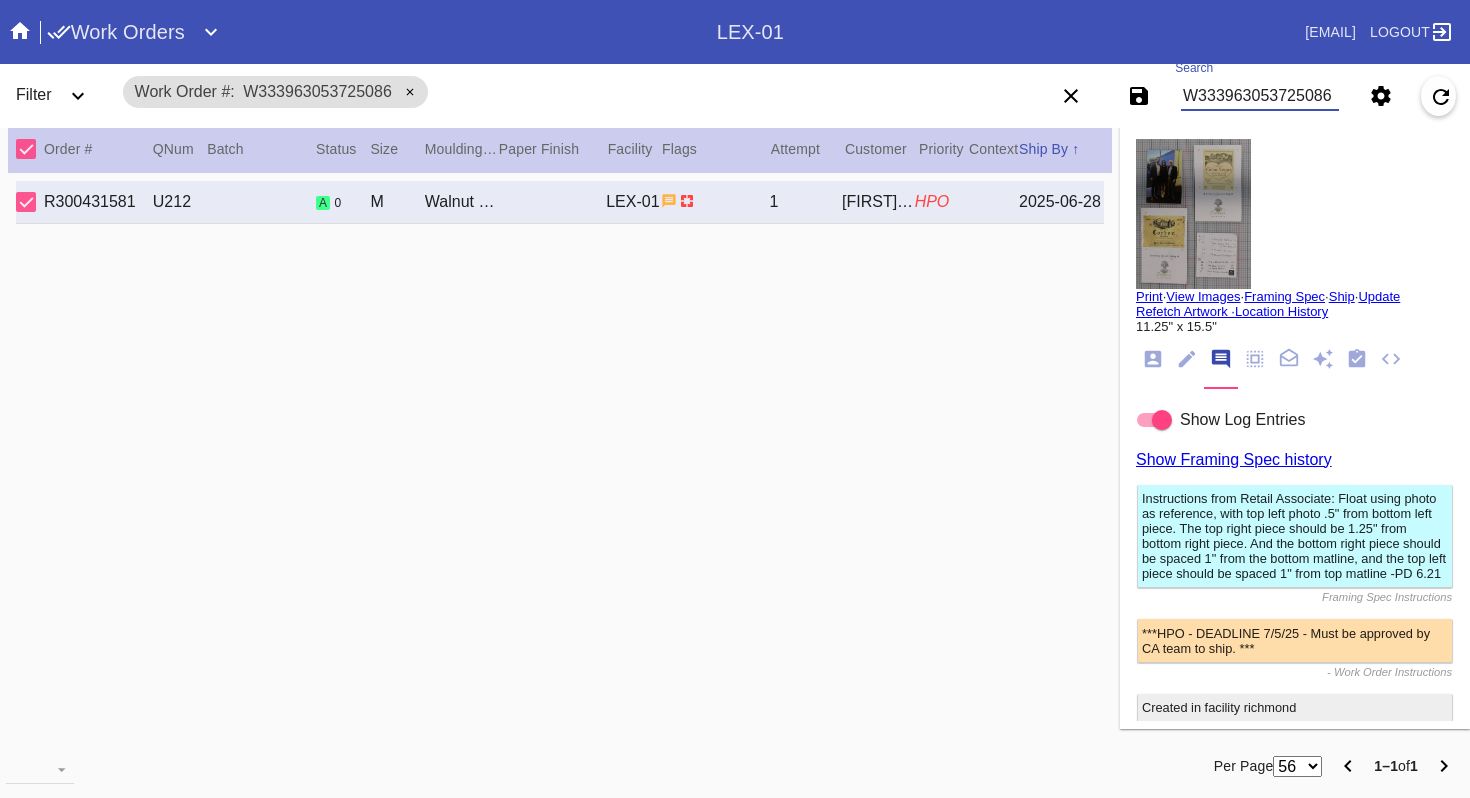click on "W333963053725086" at bounding box center (1260, 96) 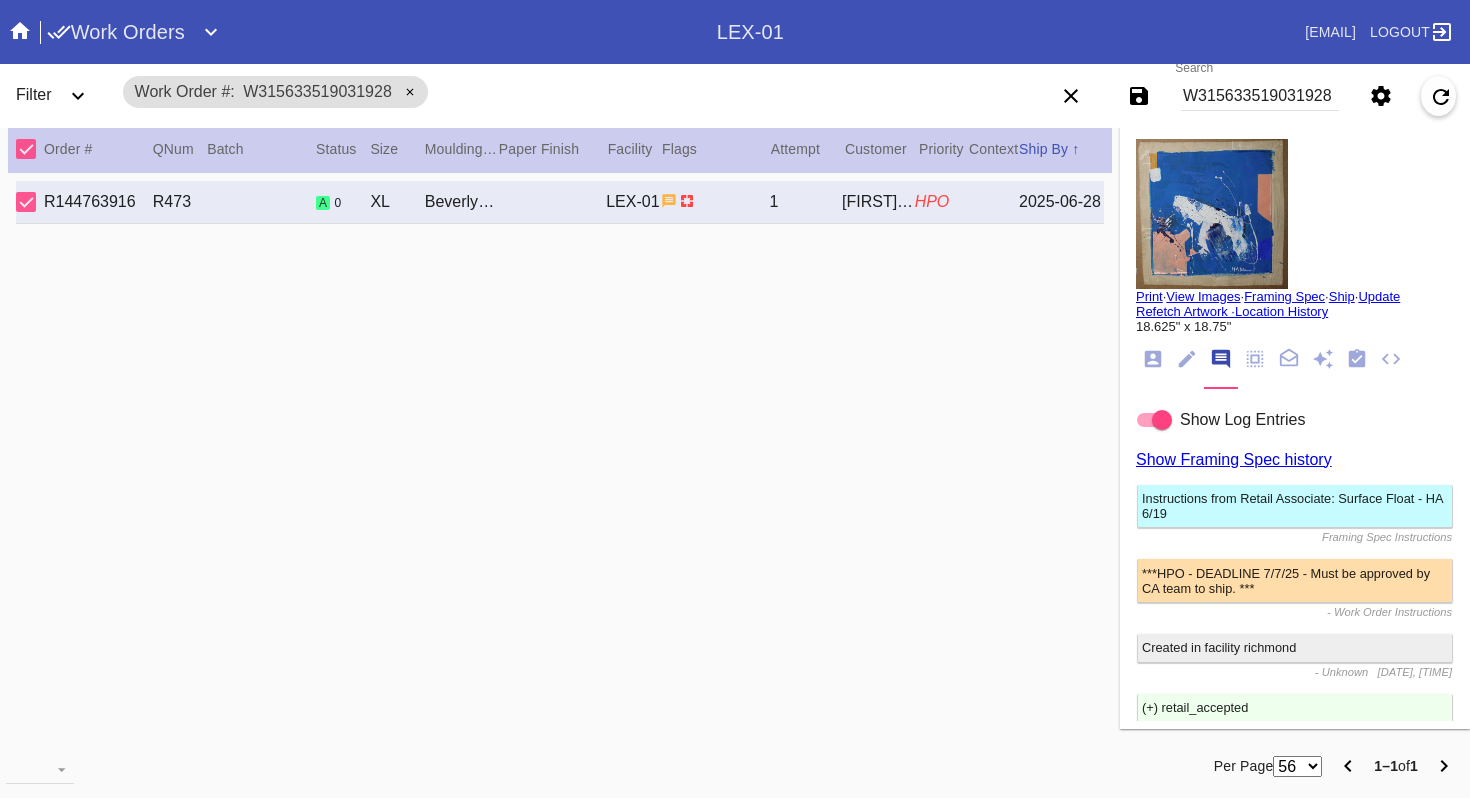 click at bounding box center (1212, 214) 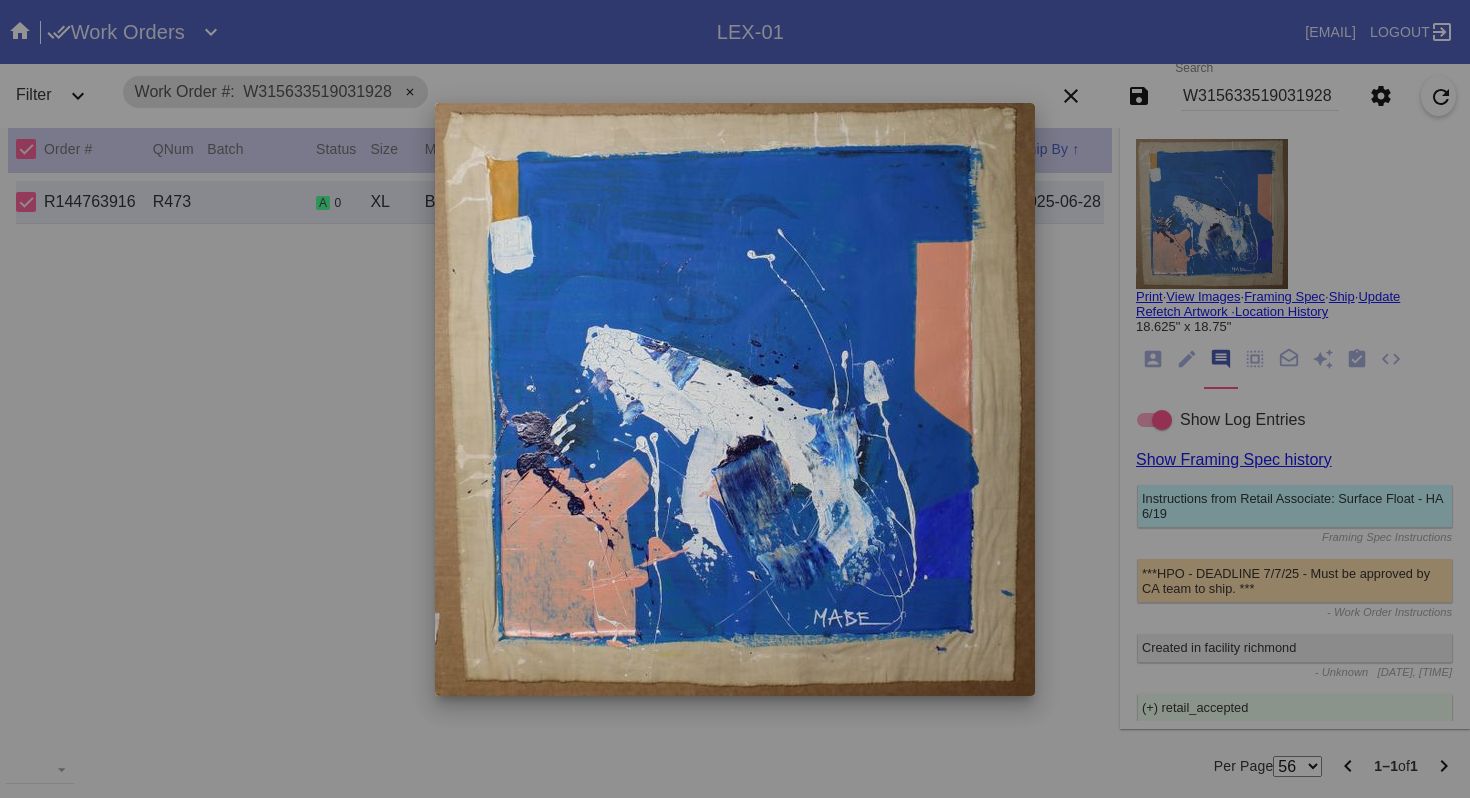 click at bounding box center (735, 399) 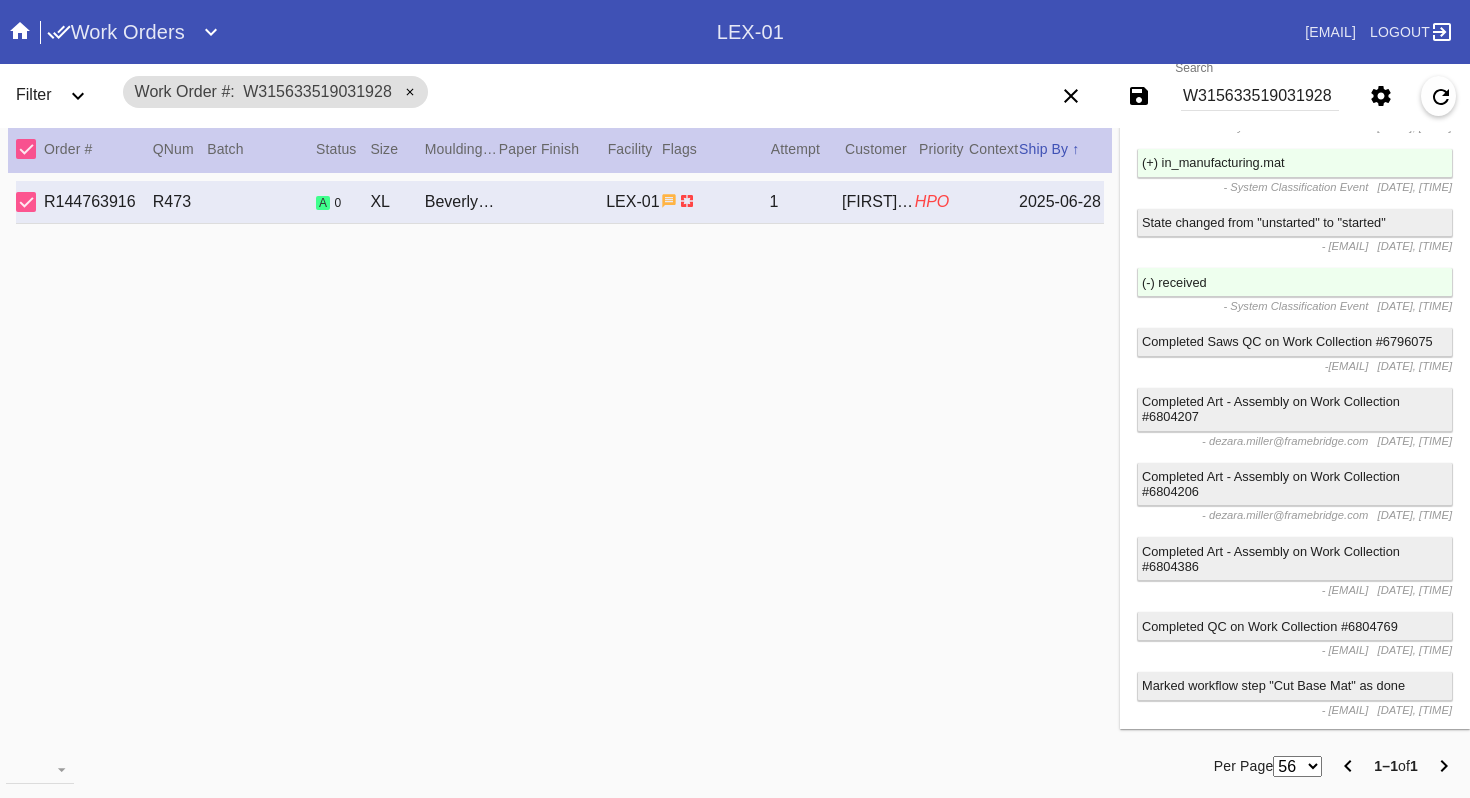 scroll, scrollTop: 2686, scrollLeft: 0, axis: vertical 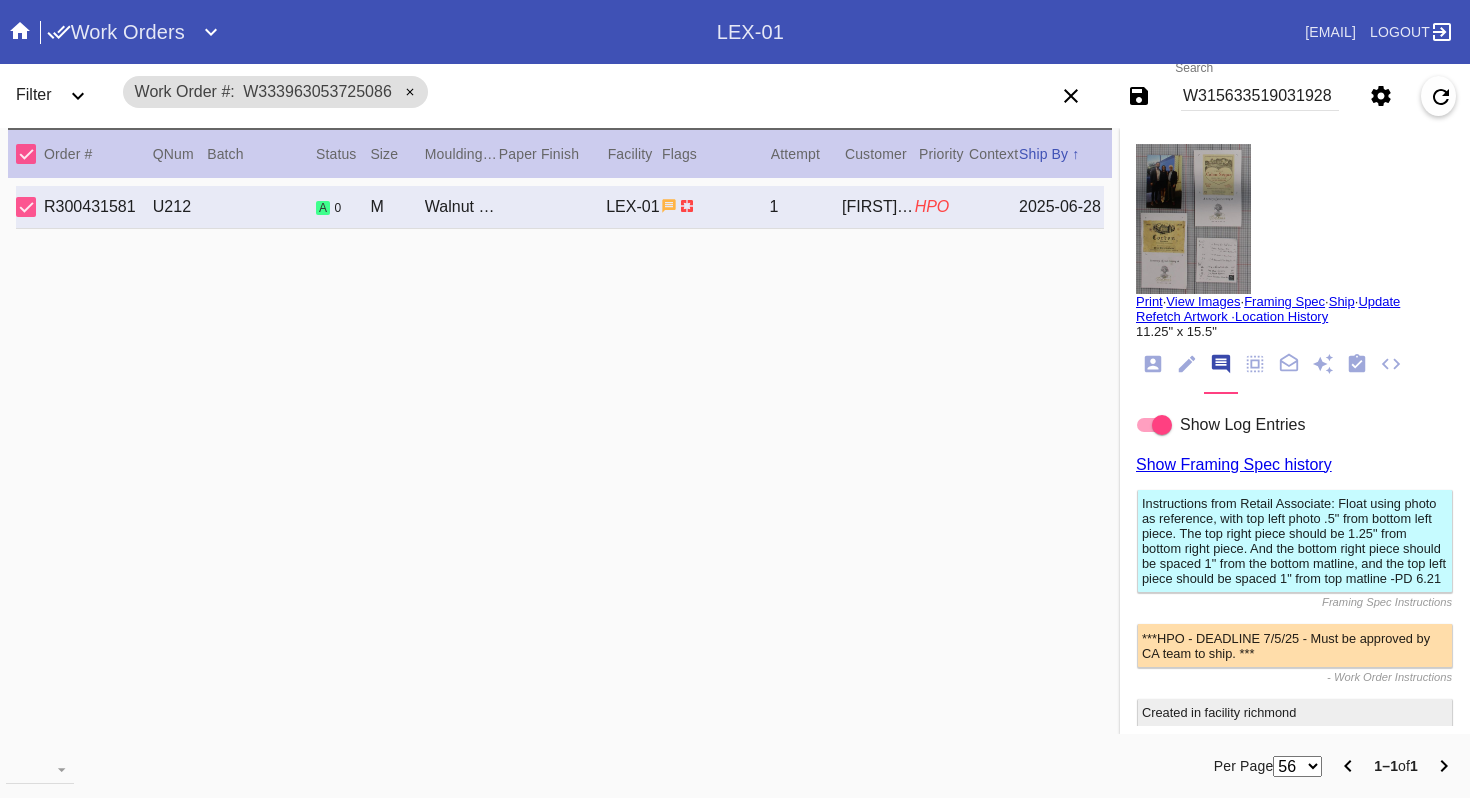 click at bounding box center [1153, 364] 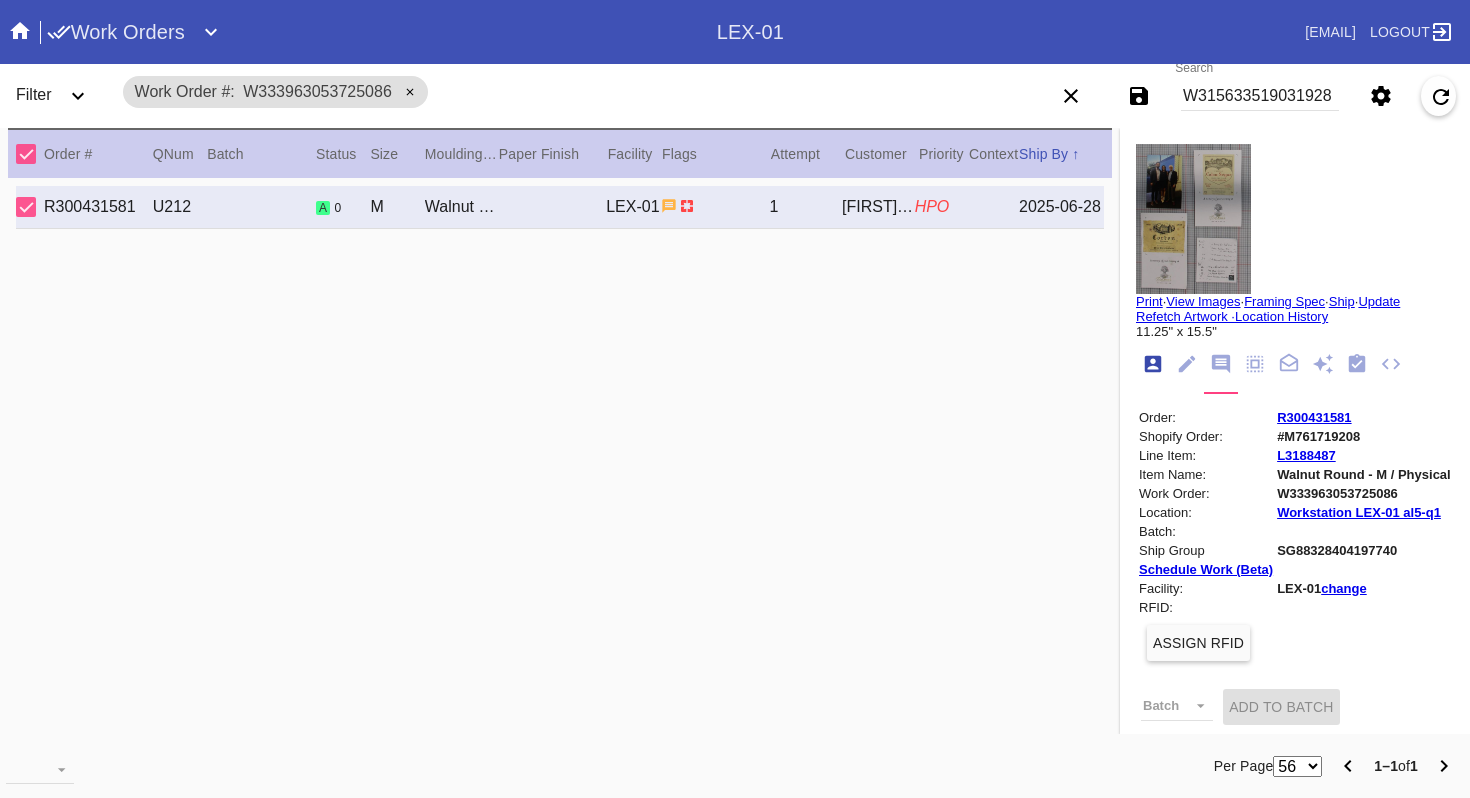 scroll, scrollTop: 24, scrollLeft: 0, axis: vertical 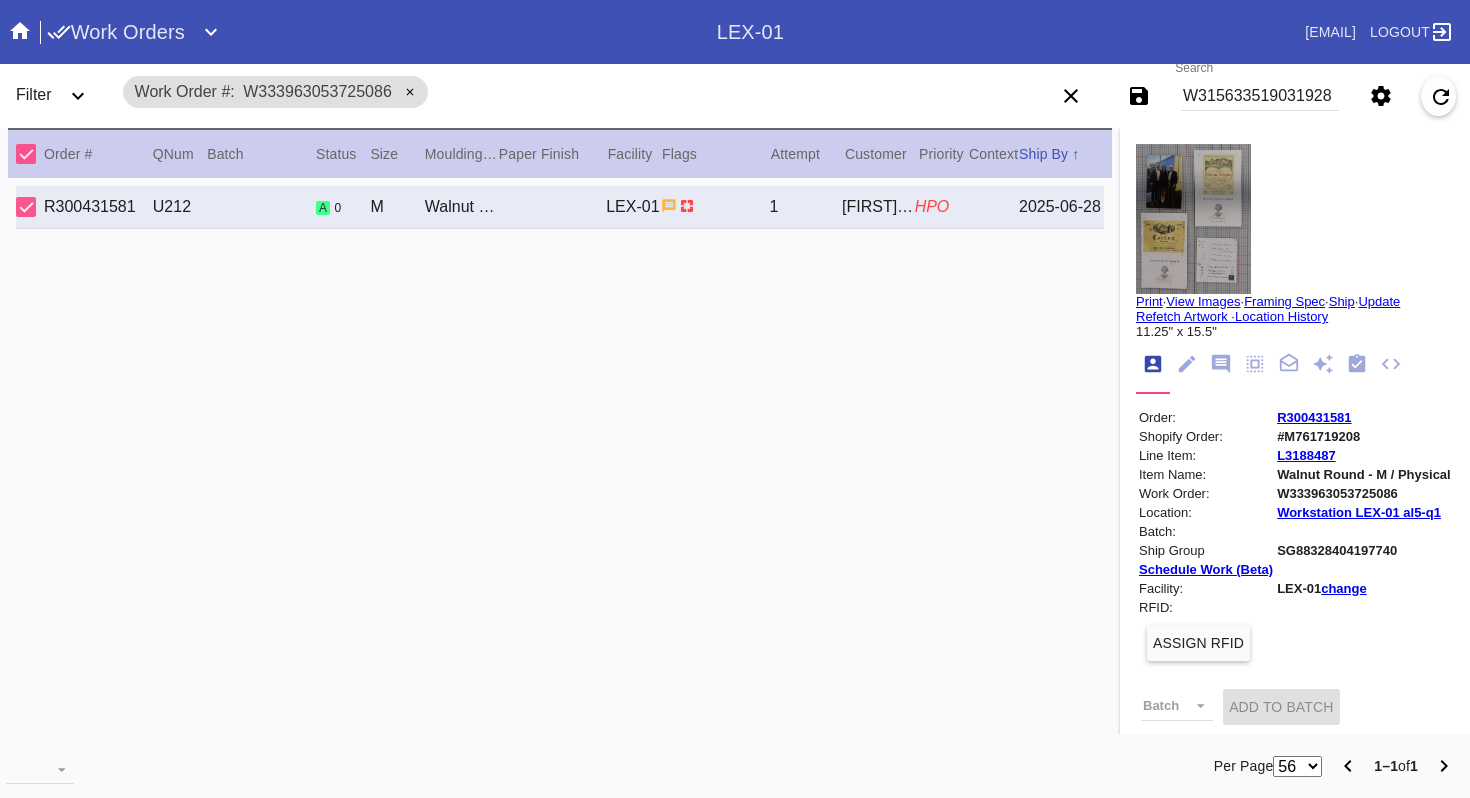 click at bounding box center (1193, 219) 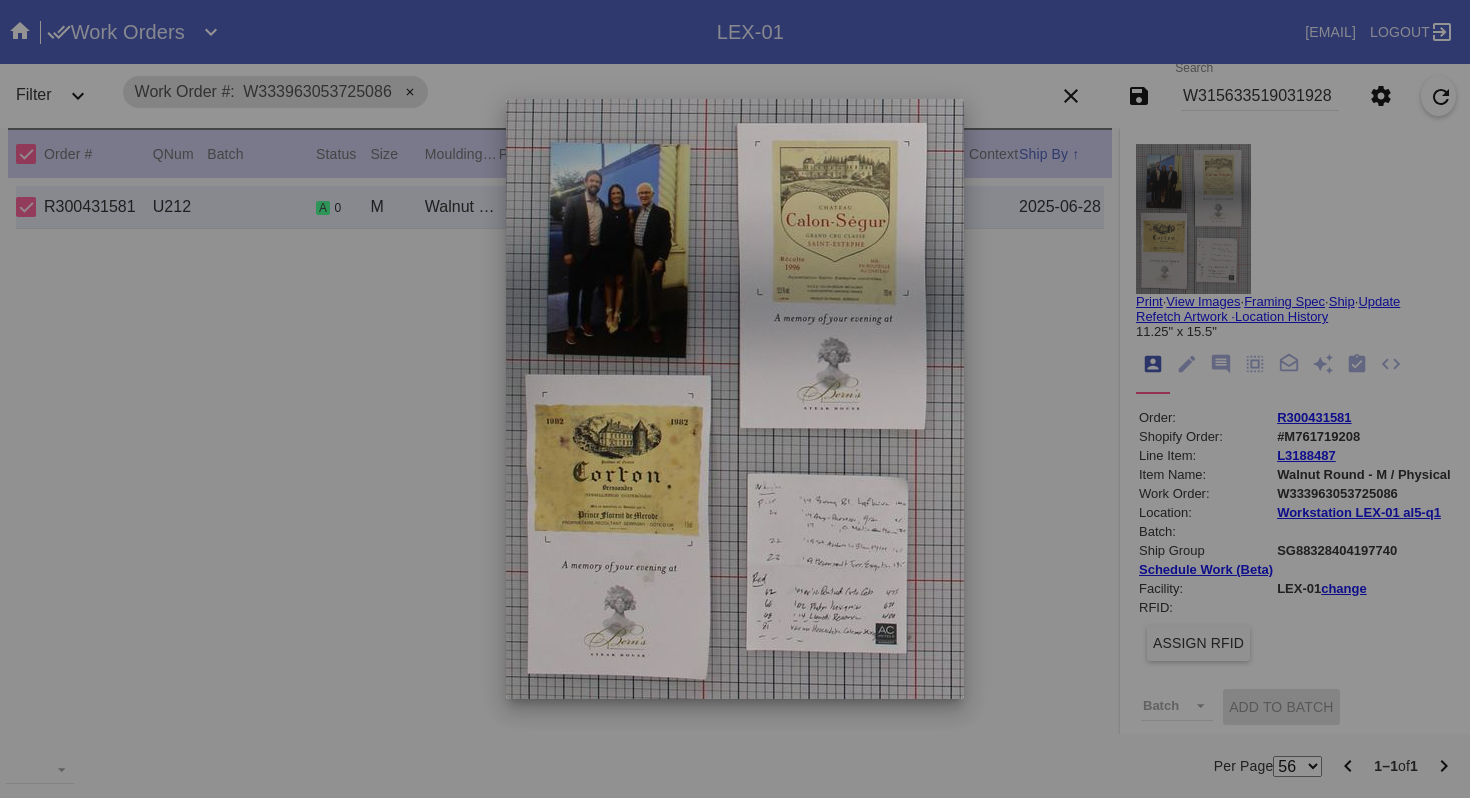 click at bounding box center [735, 399] 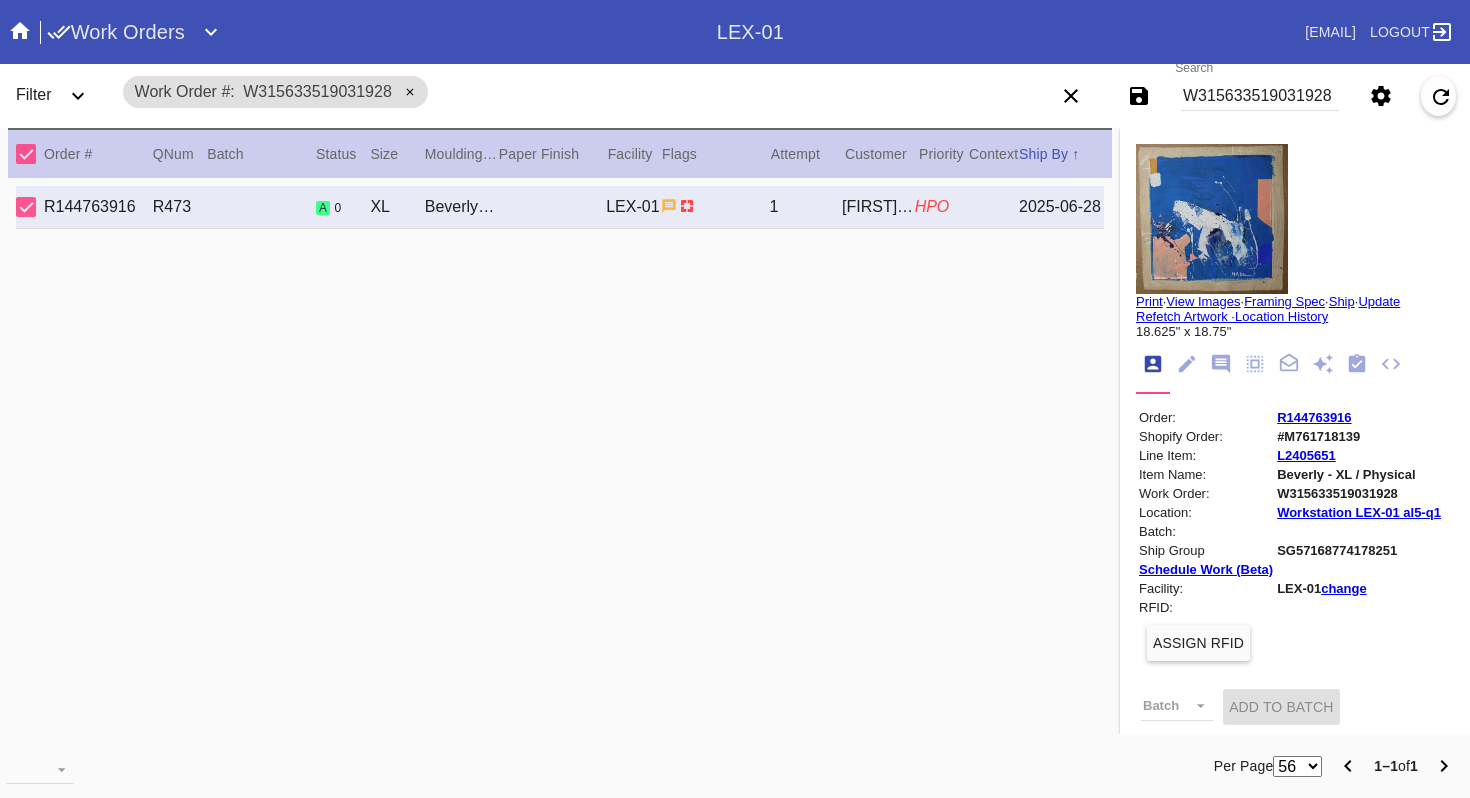 click at bounding box center (1212, 219) 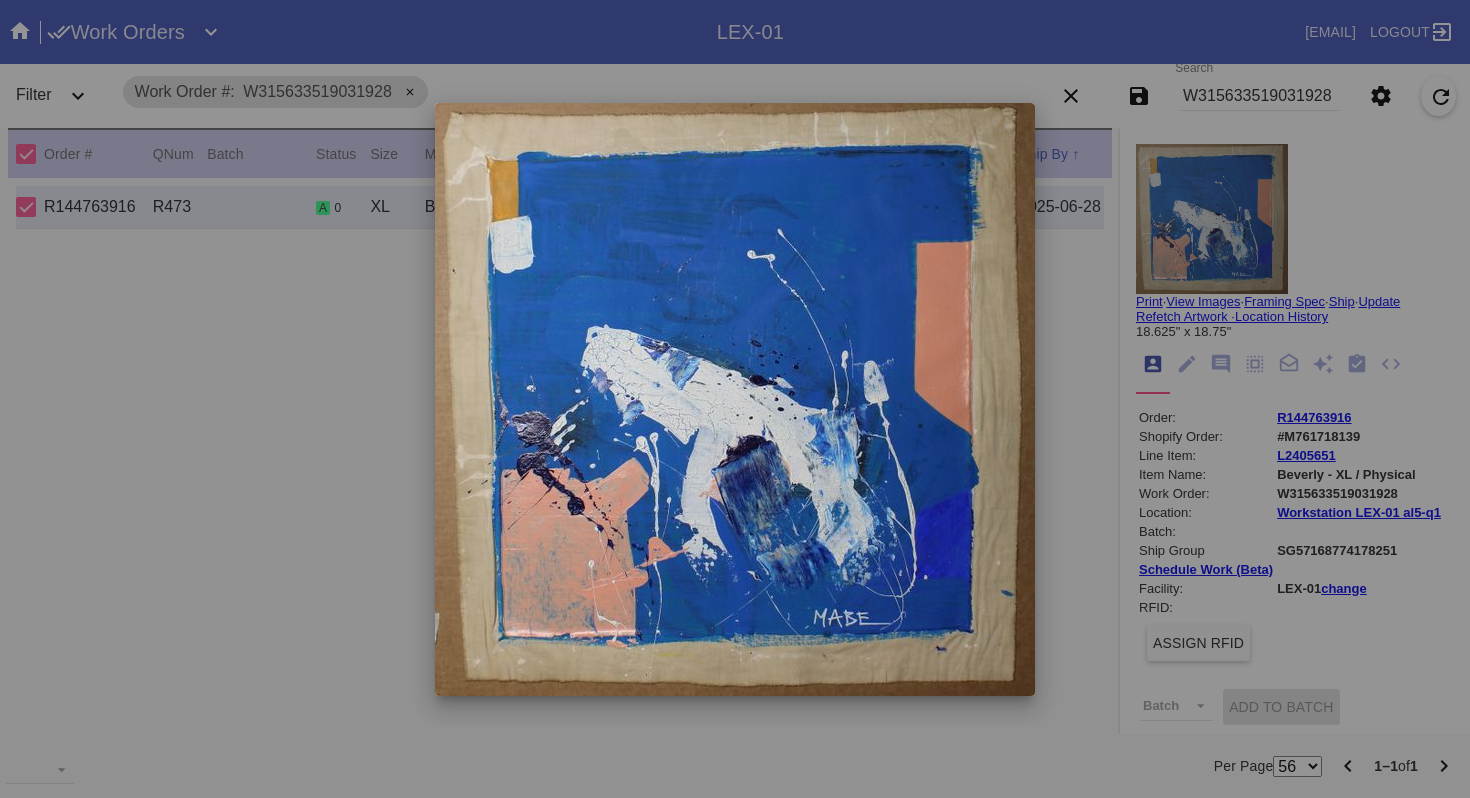 click at bounding box center [735, 399] 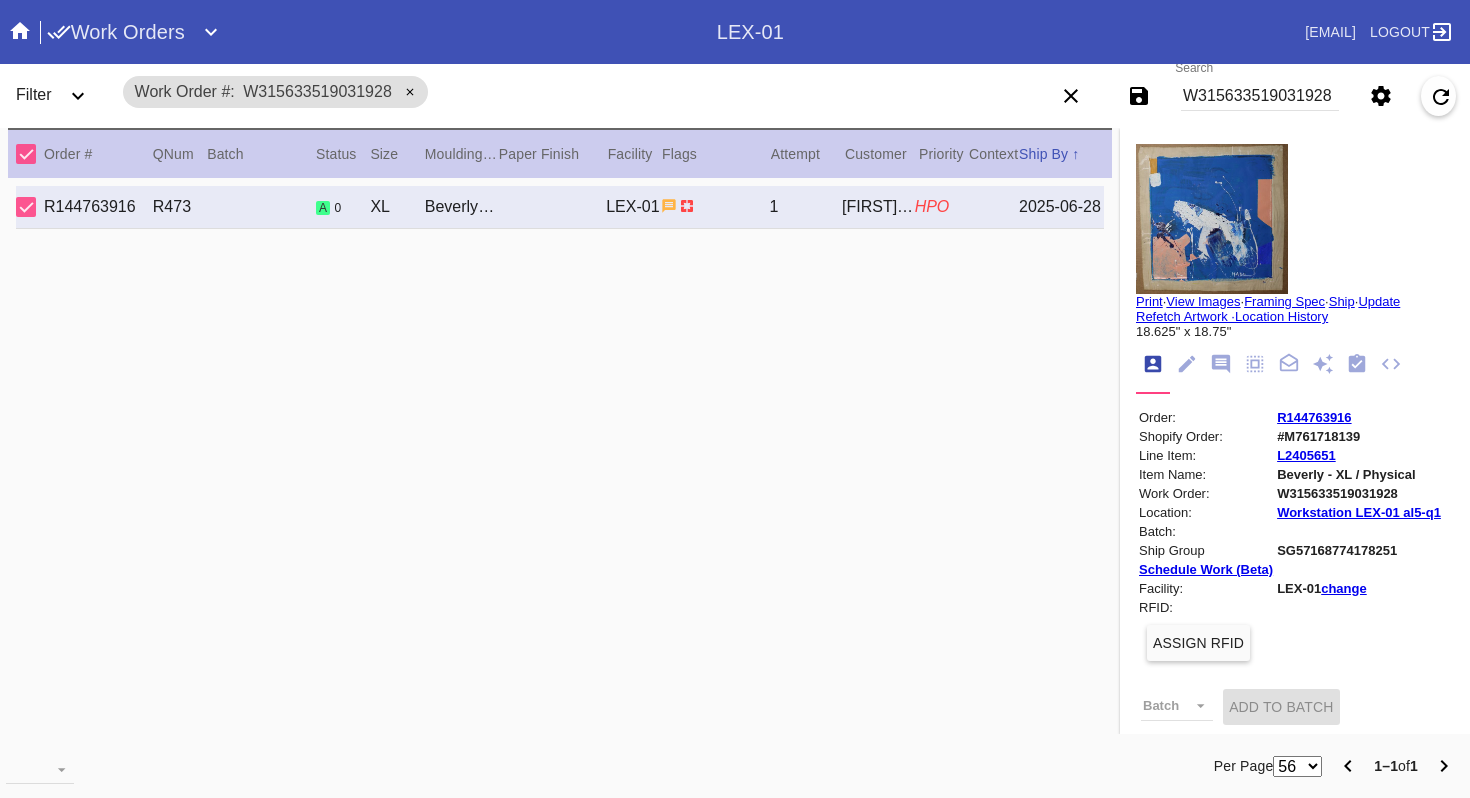 click on "[ORDER_ID] [ORDER_ID] a 0 XL Beverly / White [LOCATION] 1 [NAME]
HPO
[DATE]" at bounding box center (560, 458) 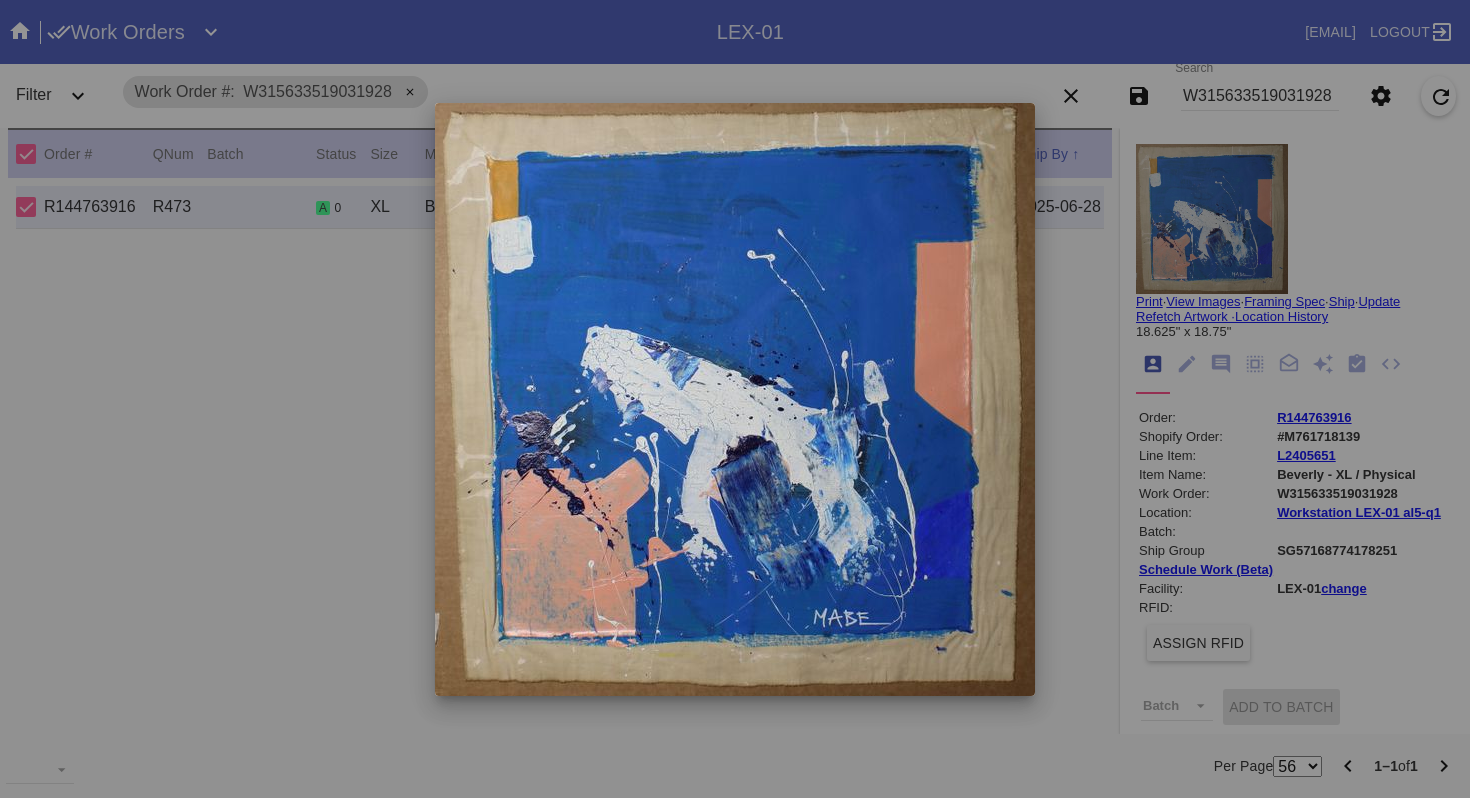 click at bounding box center [735, 399] 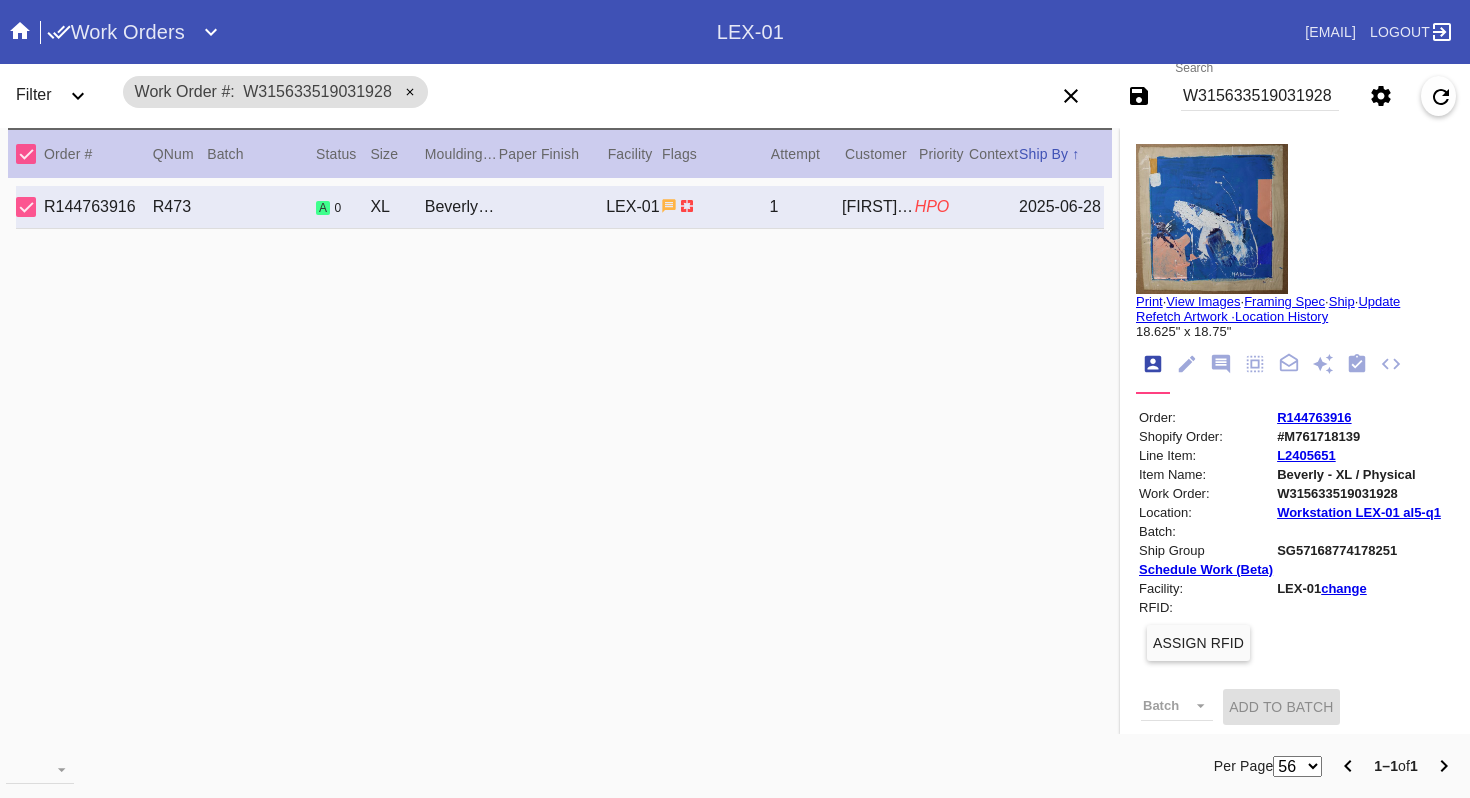 click on "W315633519031928" at bounding box center (1359, 493) 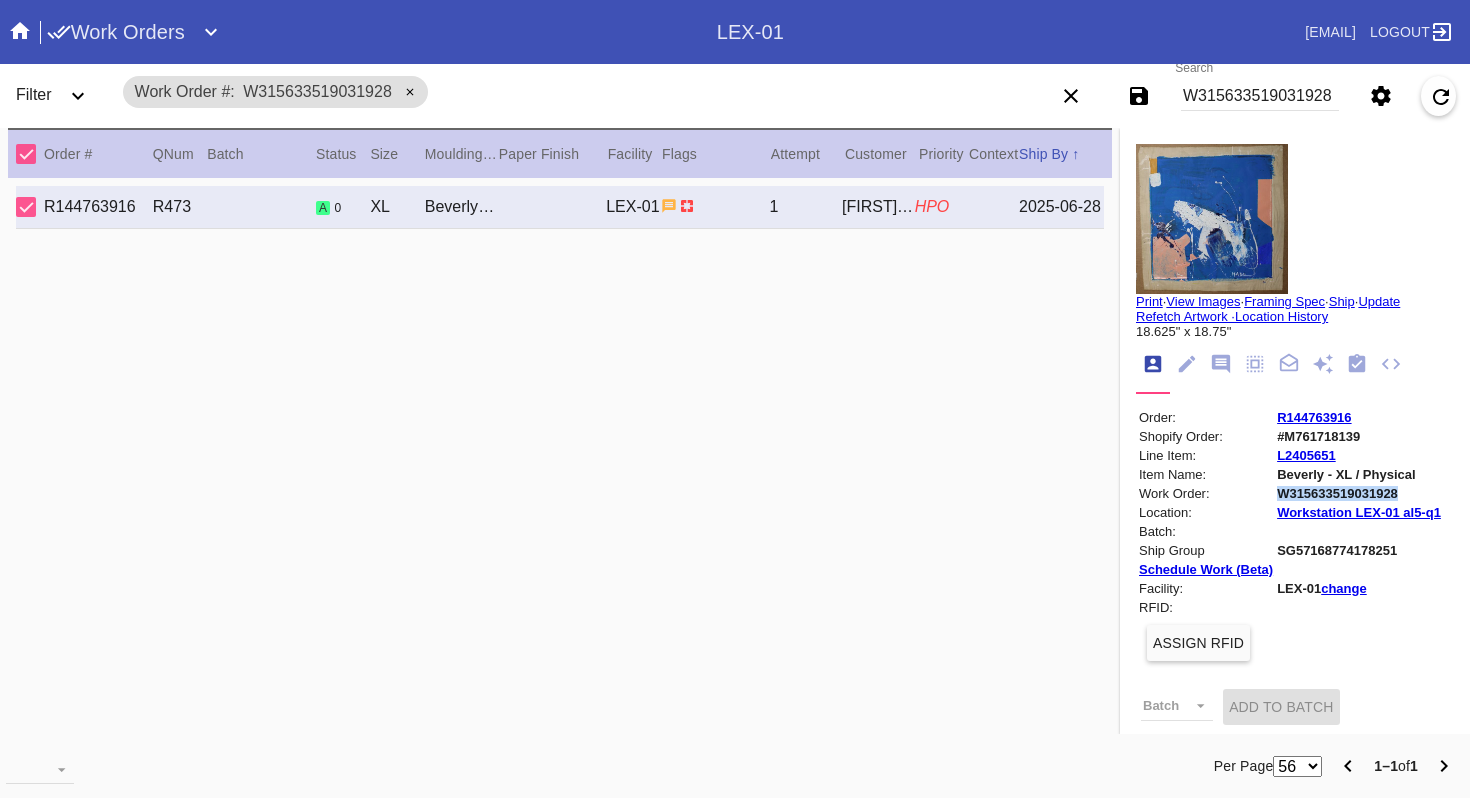 copy on "W315633519031928" 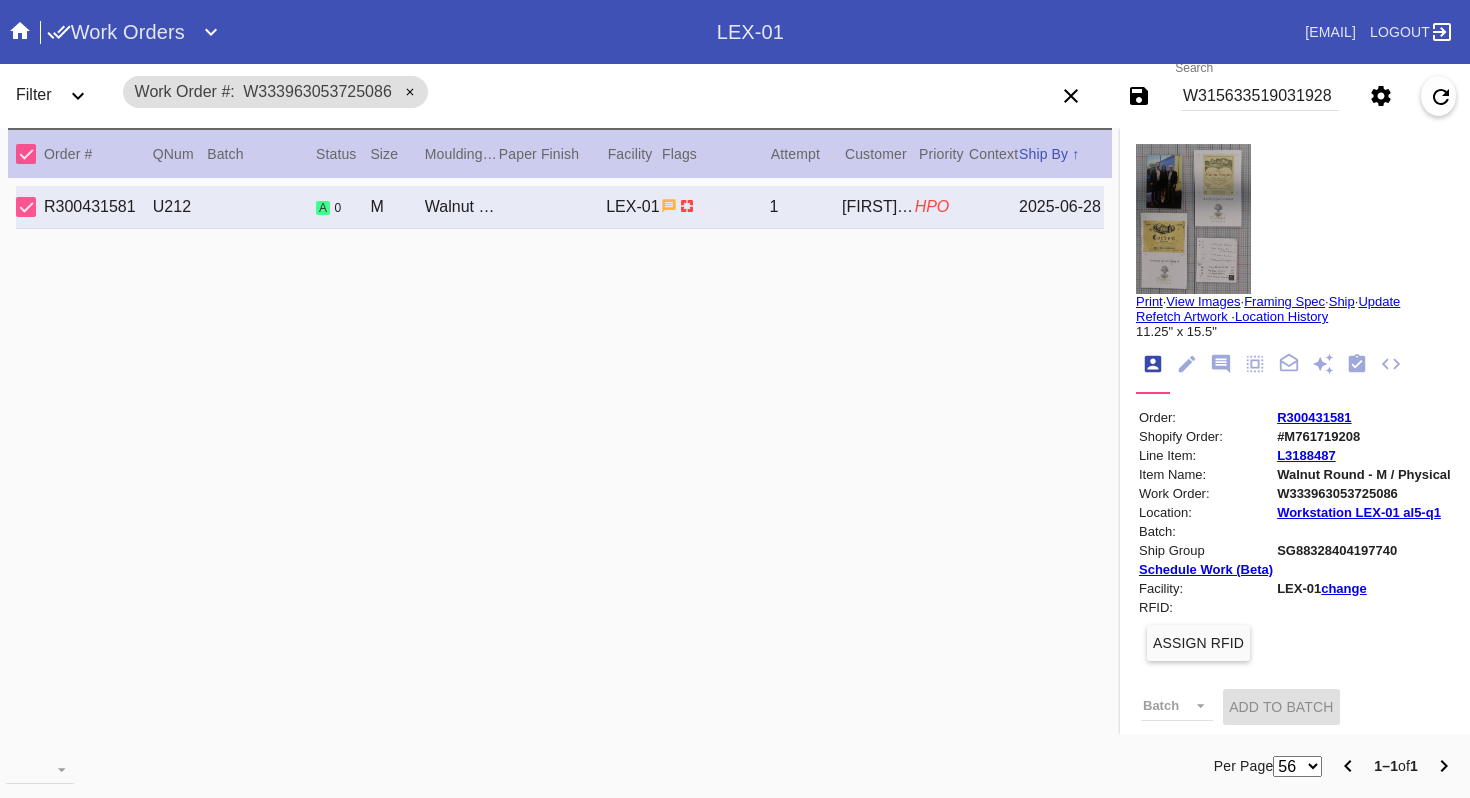 click on "W333963053725086" at bounding box center (1364, 493) 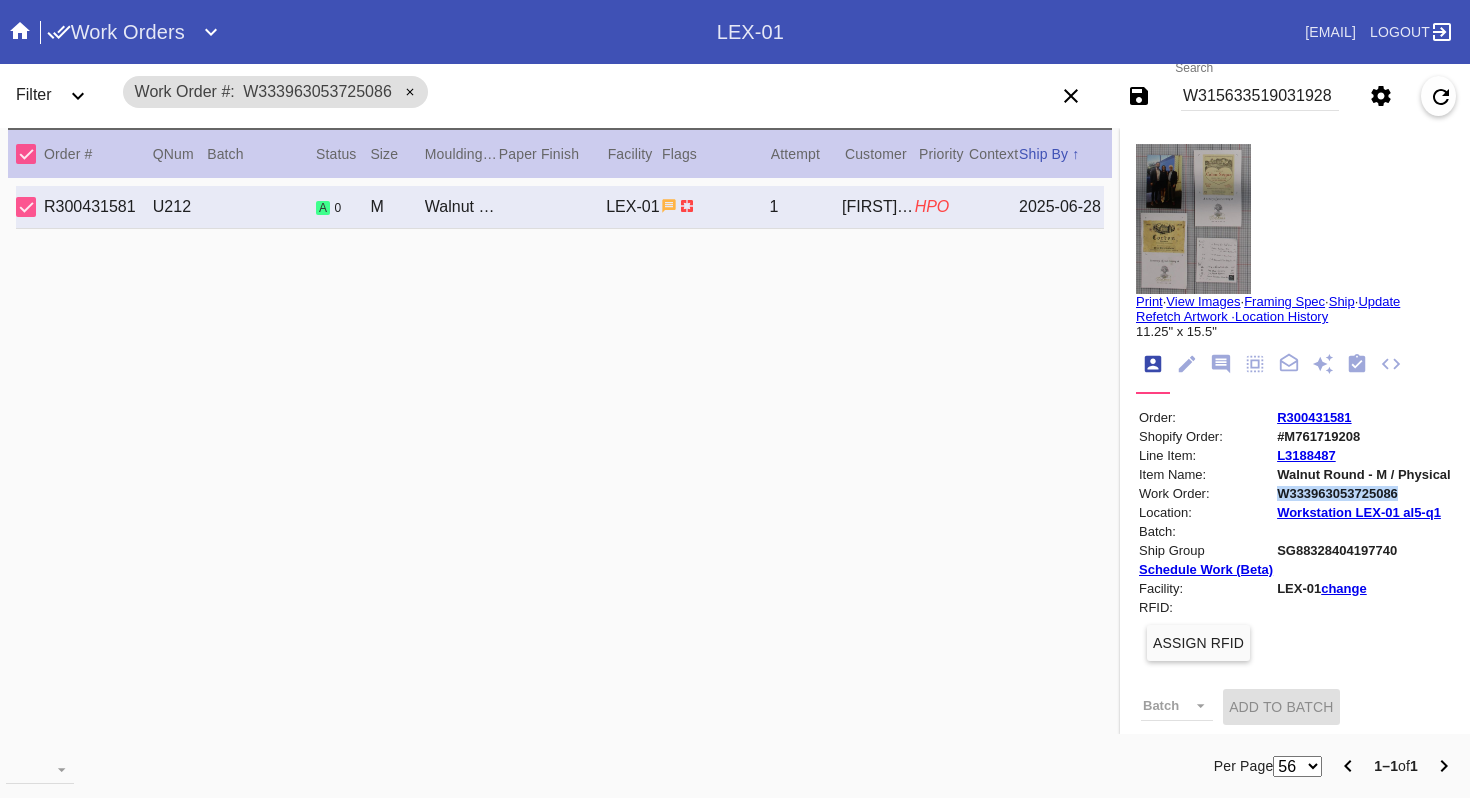 click on "W333963053725086" at bounding box center (1364, 493) 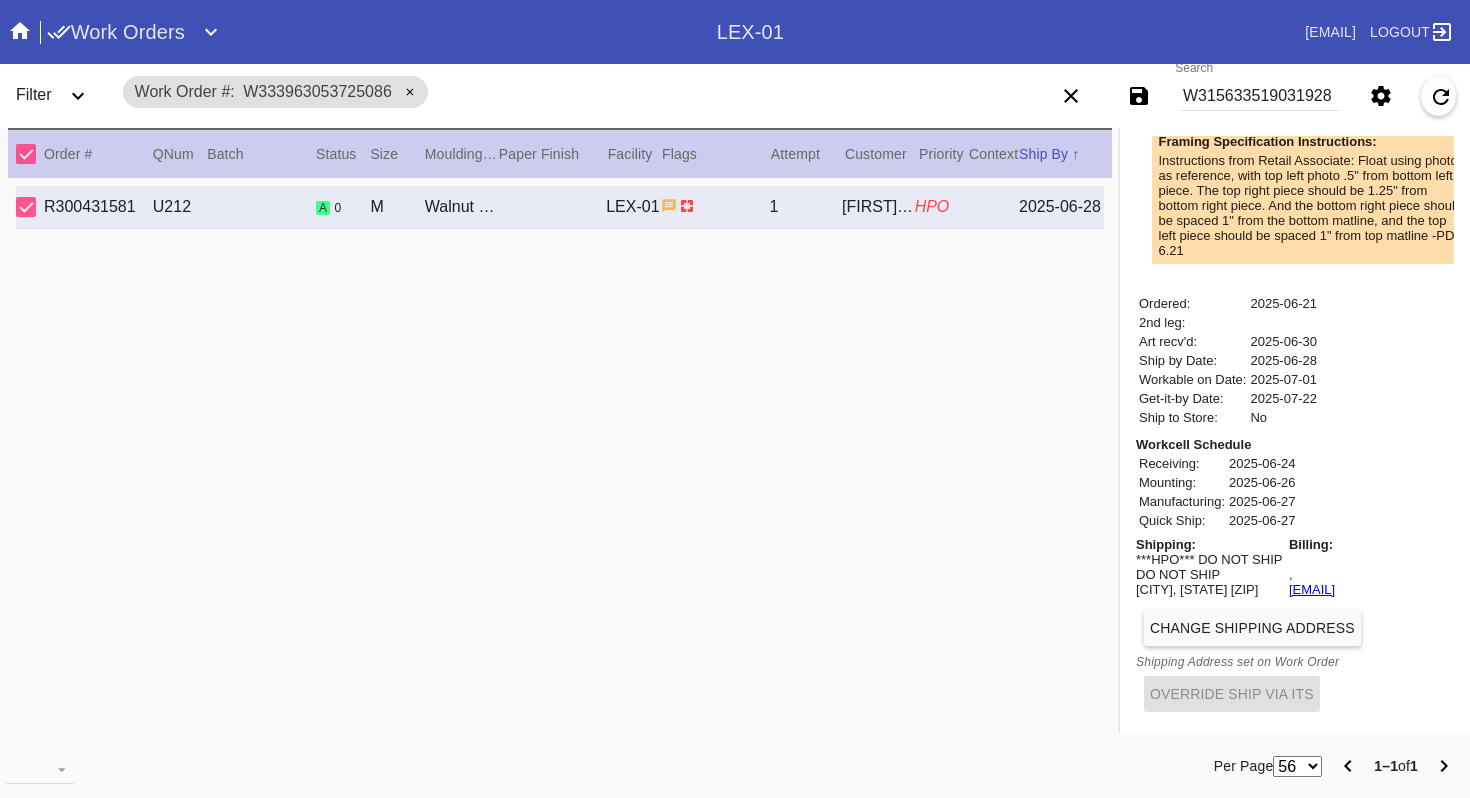 scroll, scrollTop: 0, scrollLeft: 0, axis: both 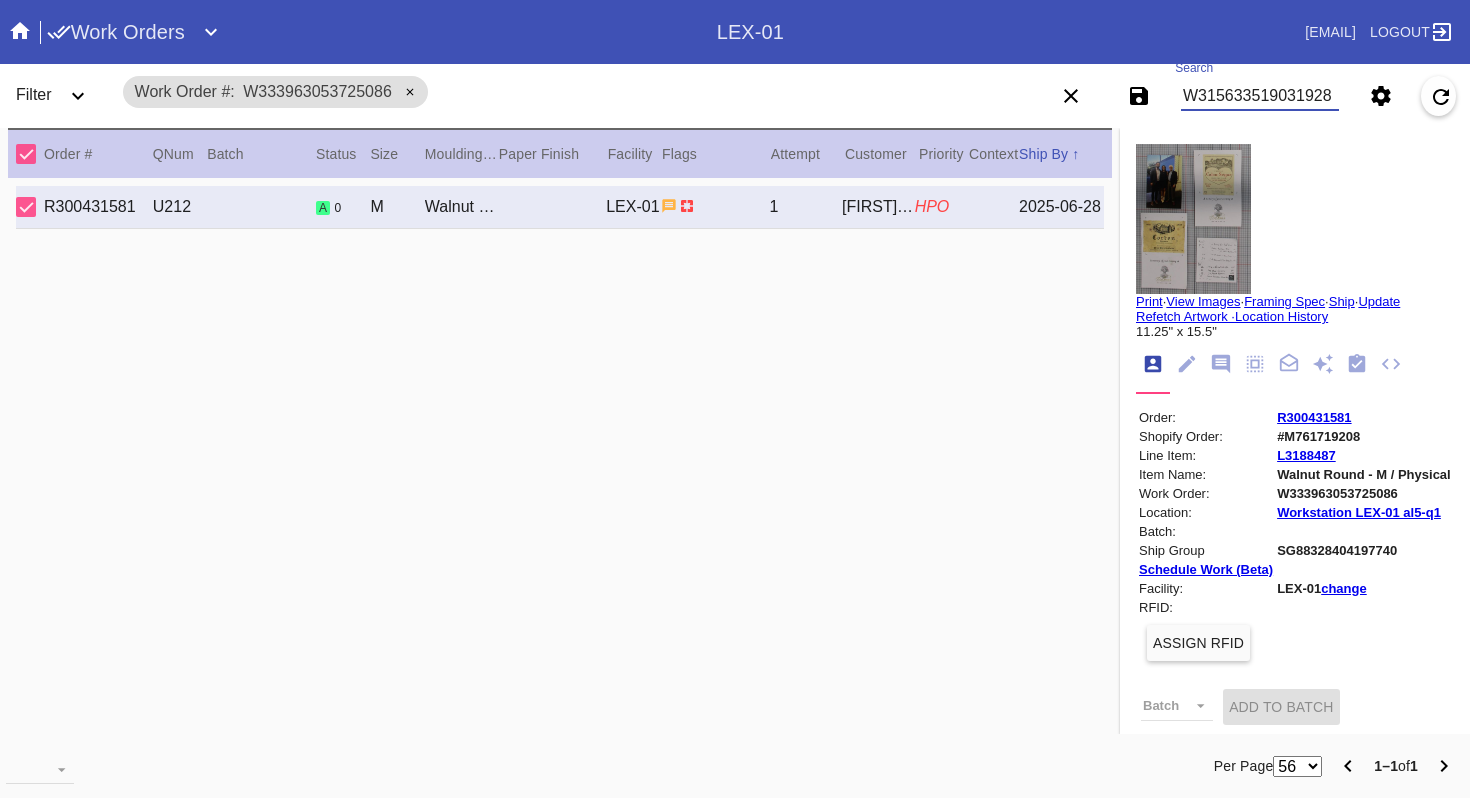 click on "W315633519031928" at bounding box center (1260, 96) 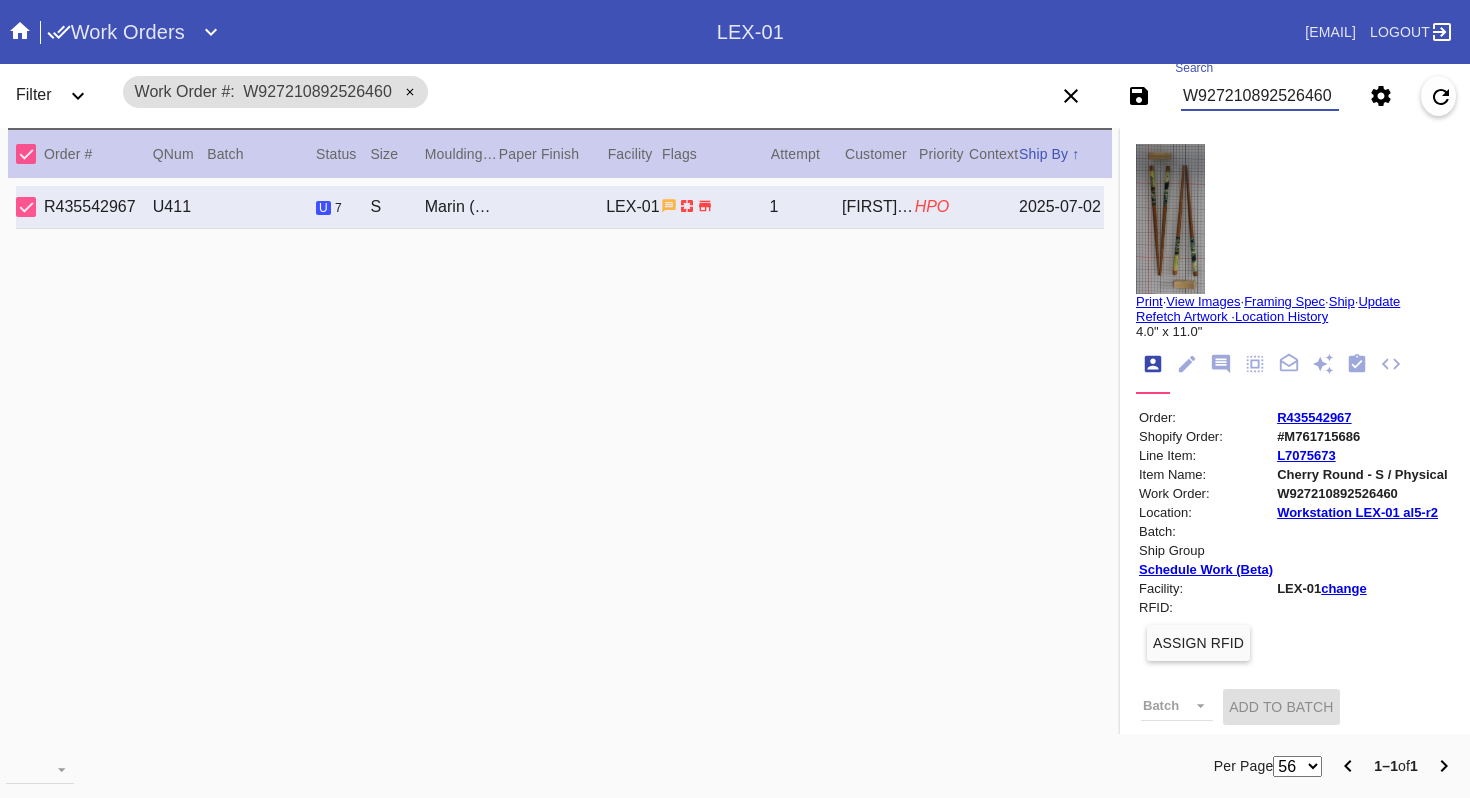 type on "W927210892526460" 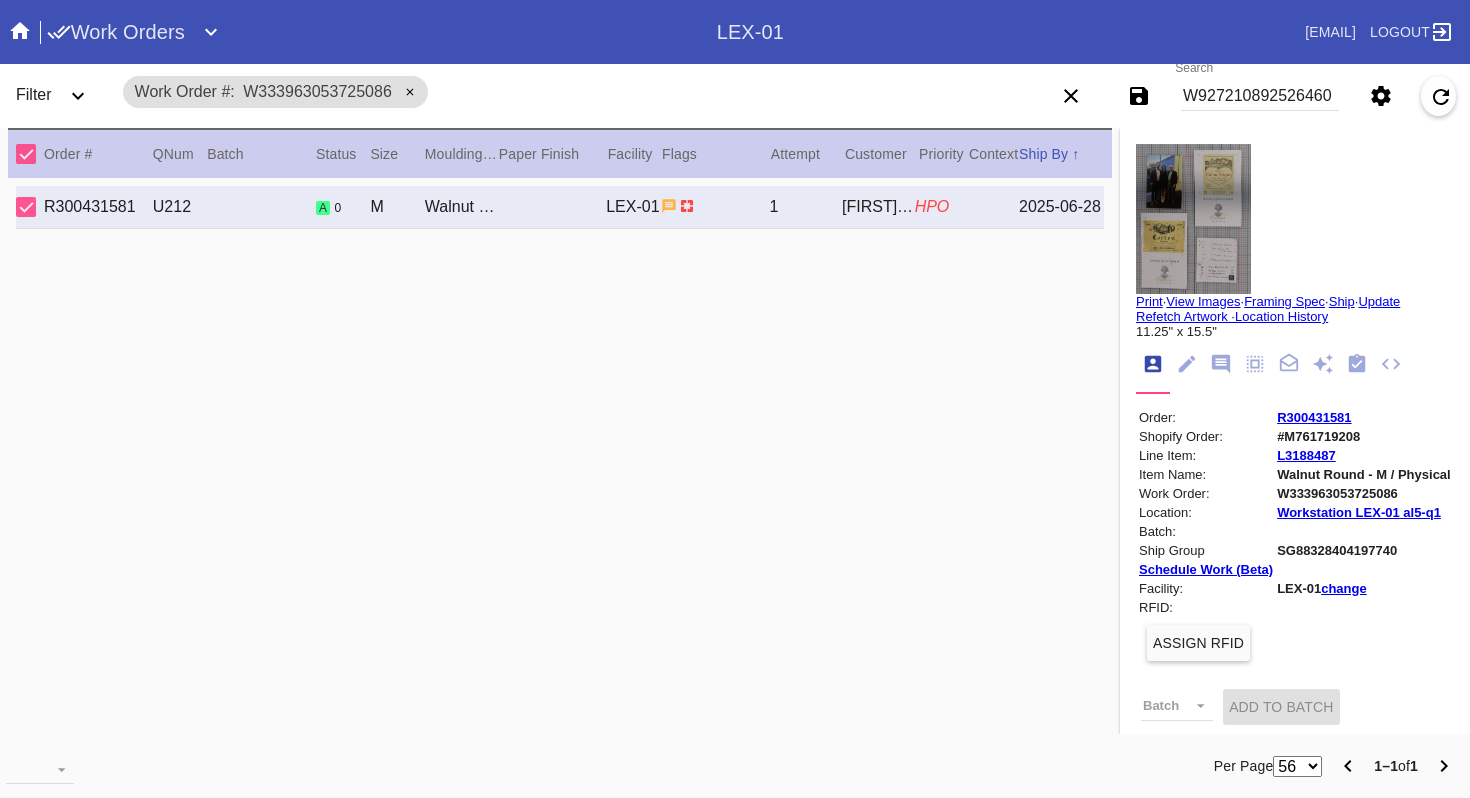 click on "W333963053725086" at bounding box center [1364, 493] 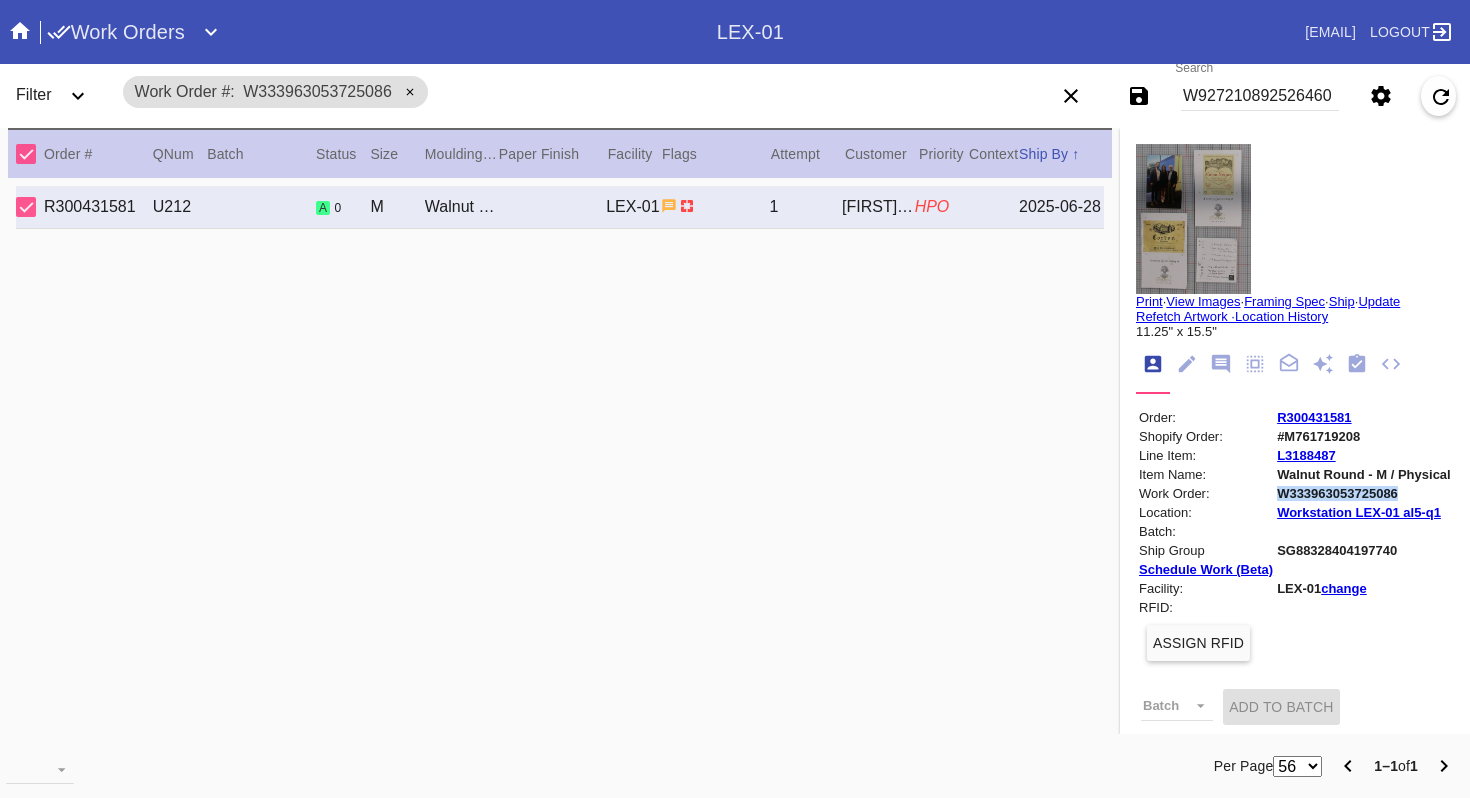 click on "W333963053725086" at bounding box center (1364, 493) 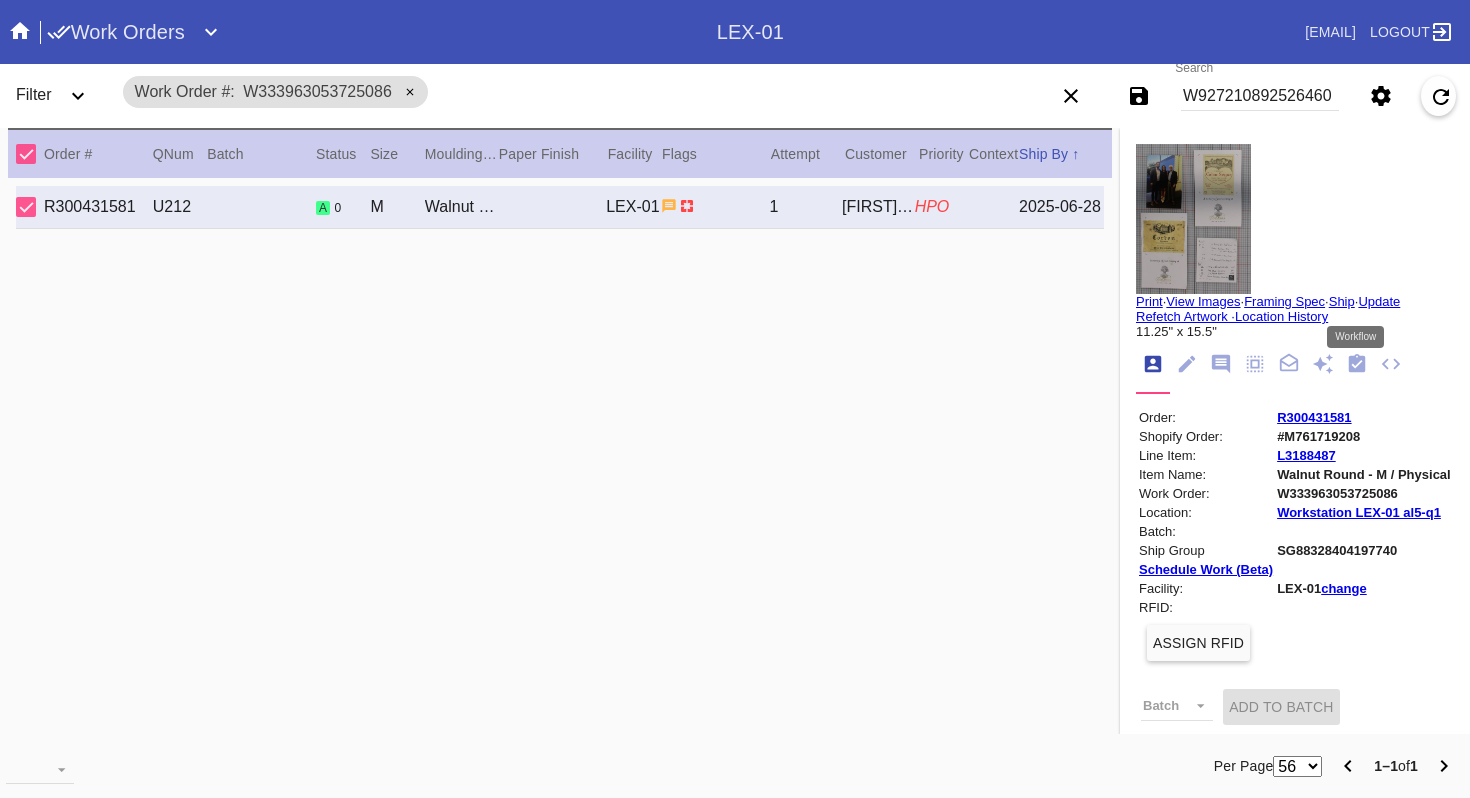 click at bounding box center (1357, 363) 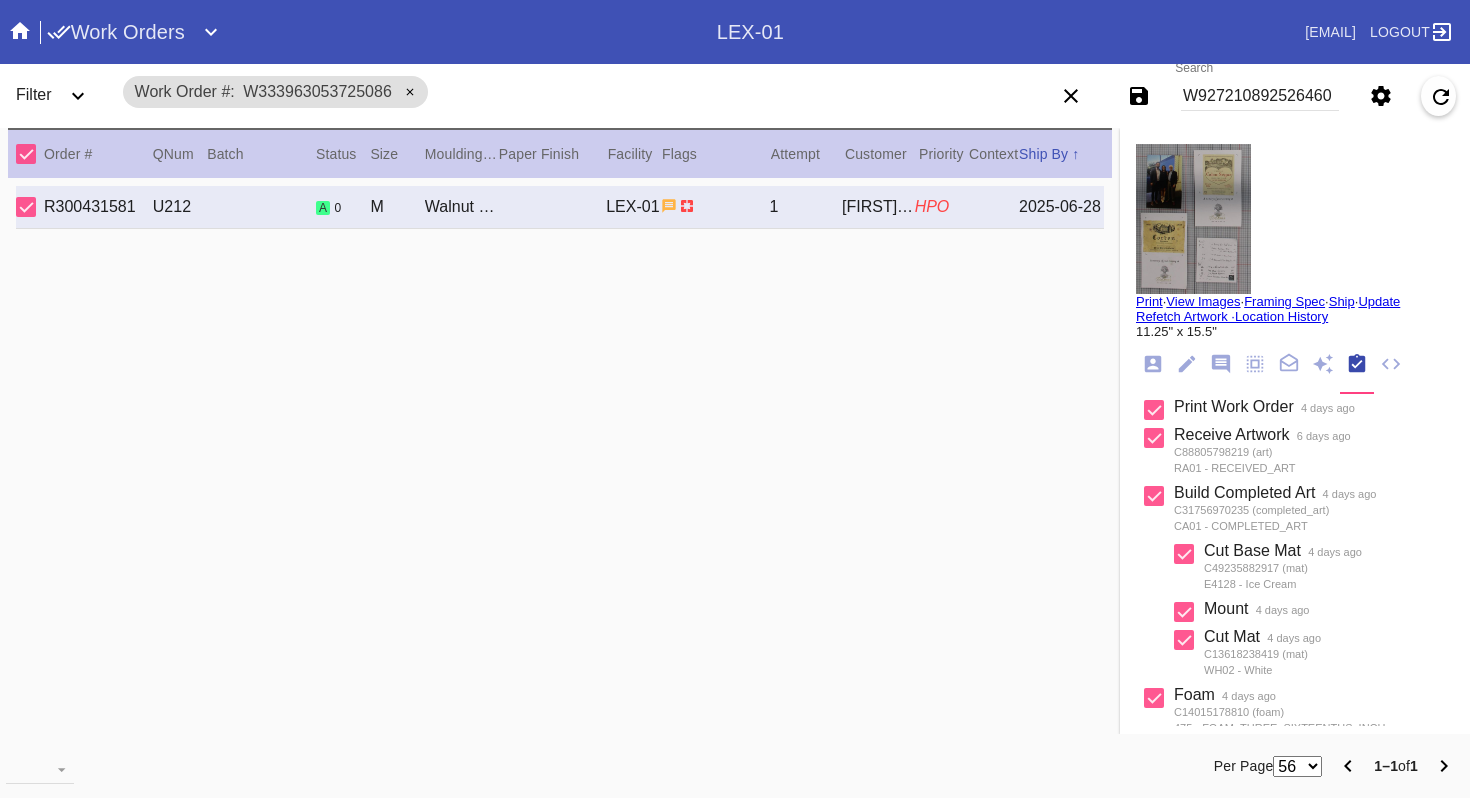 scroll, scrollTop: 404, scrollLeft: 0, axis: vertical 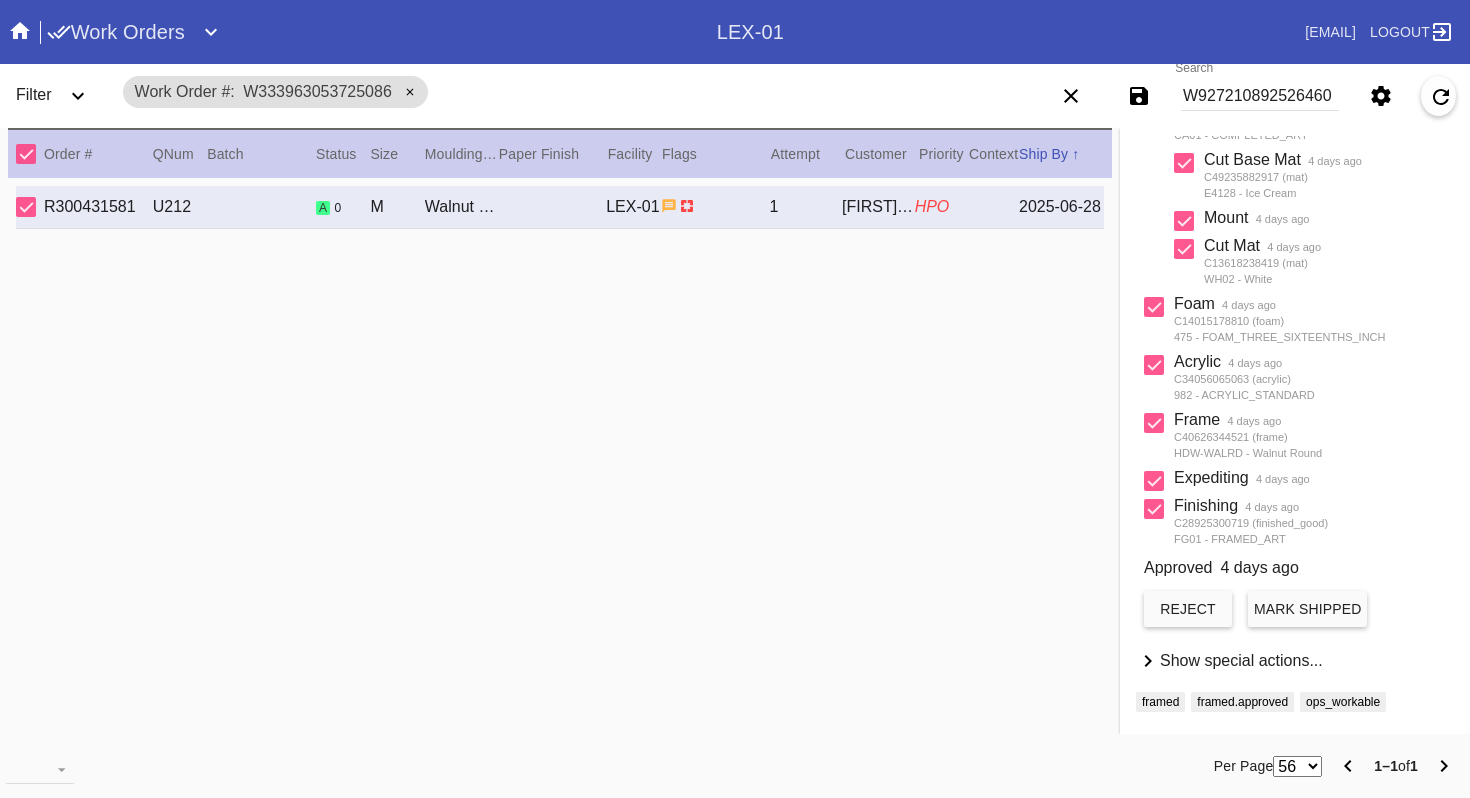 click on "Show special actions..." at bounding box center (1241, 660) 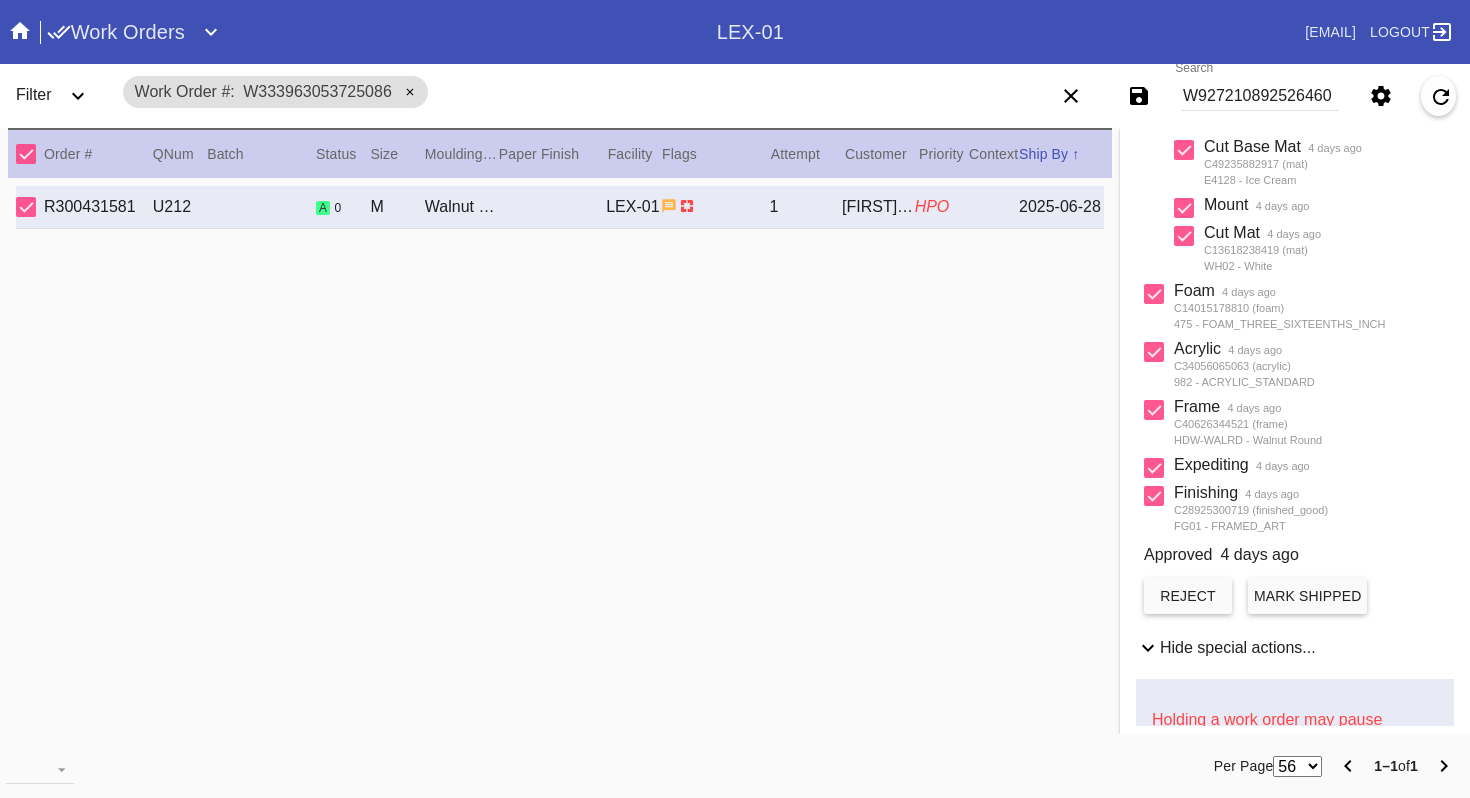scroll, scrollTop: 918, scrollLeft: 0, axis: vertical 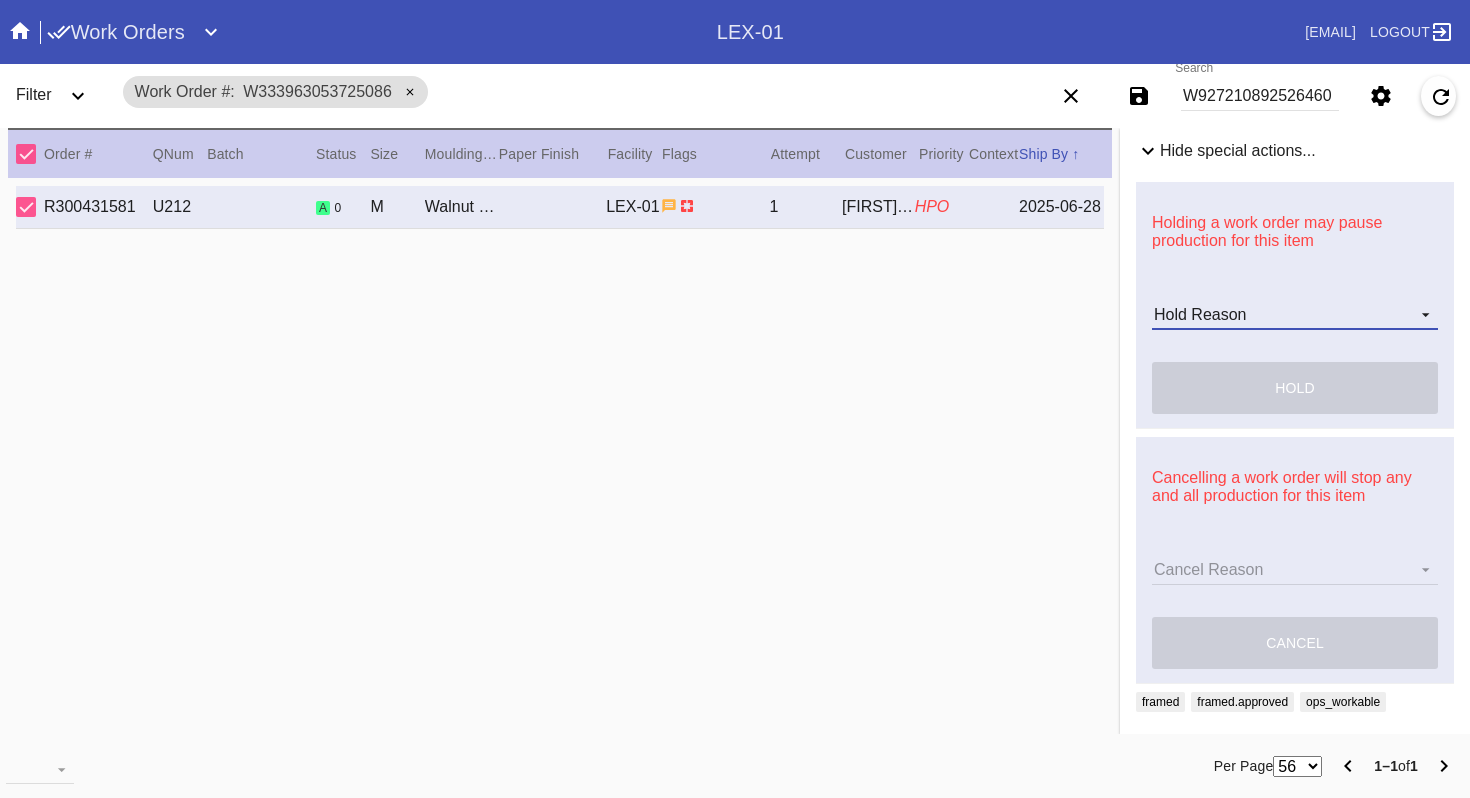 click on "Hold Reason Art Care Review Artwork Damaged F4B/Partnership Facility Out of Stock HPO Hold to Ship Investigation Lost in Studio Multi-Mat Details Not Received Order Change Request Out of Stock Proactive Outreach Pull for Production QA/Customer Approval Question Submitted Ready for Action Ready for Production Repair Replacement Ordered Retail GW Rework Sample Search and Rescue Transit to LEX01 Transit to PHL01 Update Work Order" at bounding box center [1295, 315] 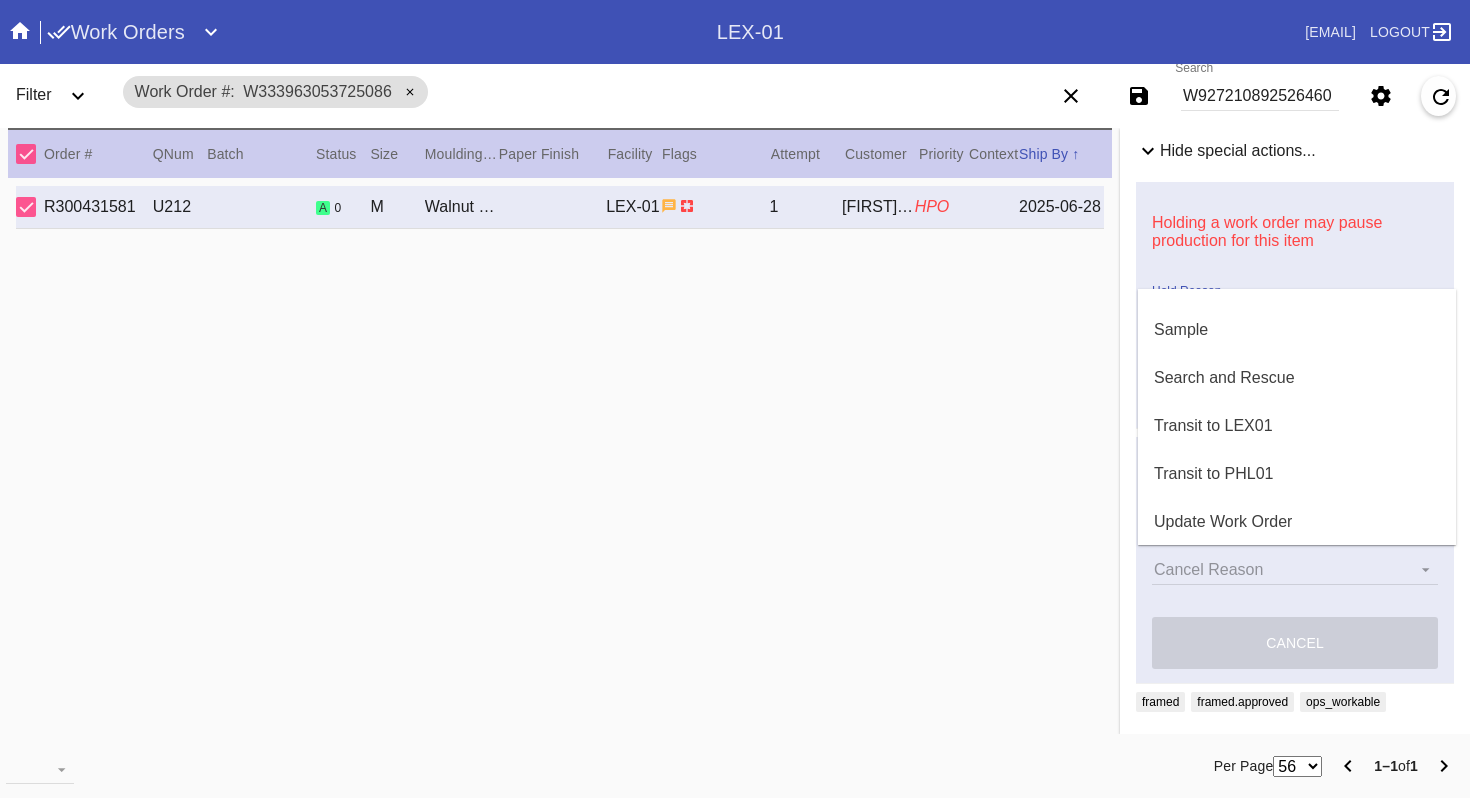 scroll, scrollTop: 1040, scrollLeft: 0, axis: vertical 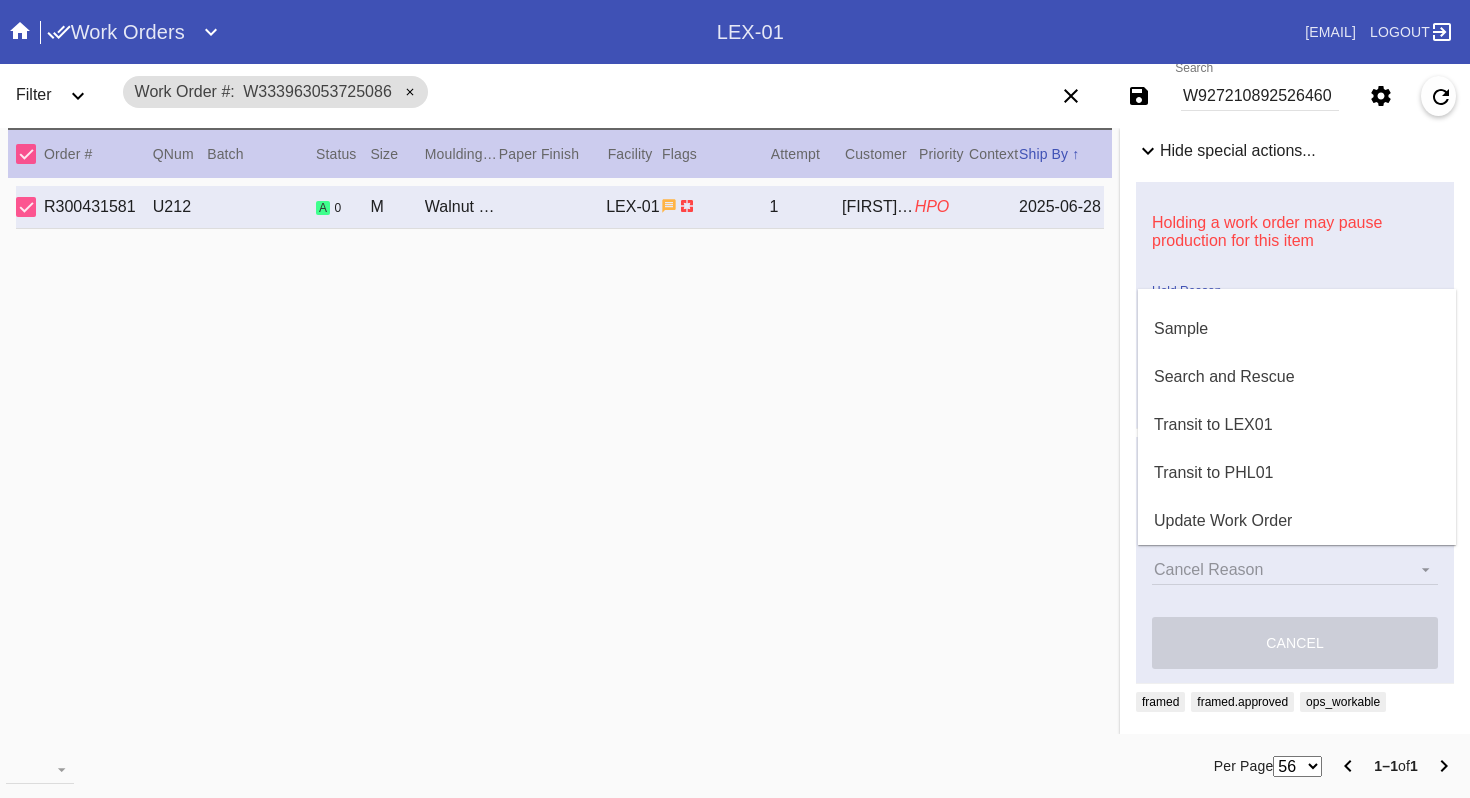 click at bounding box center (735, 399) 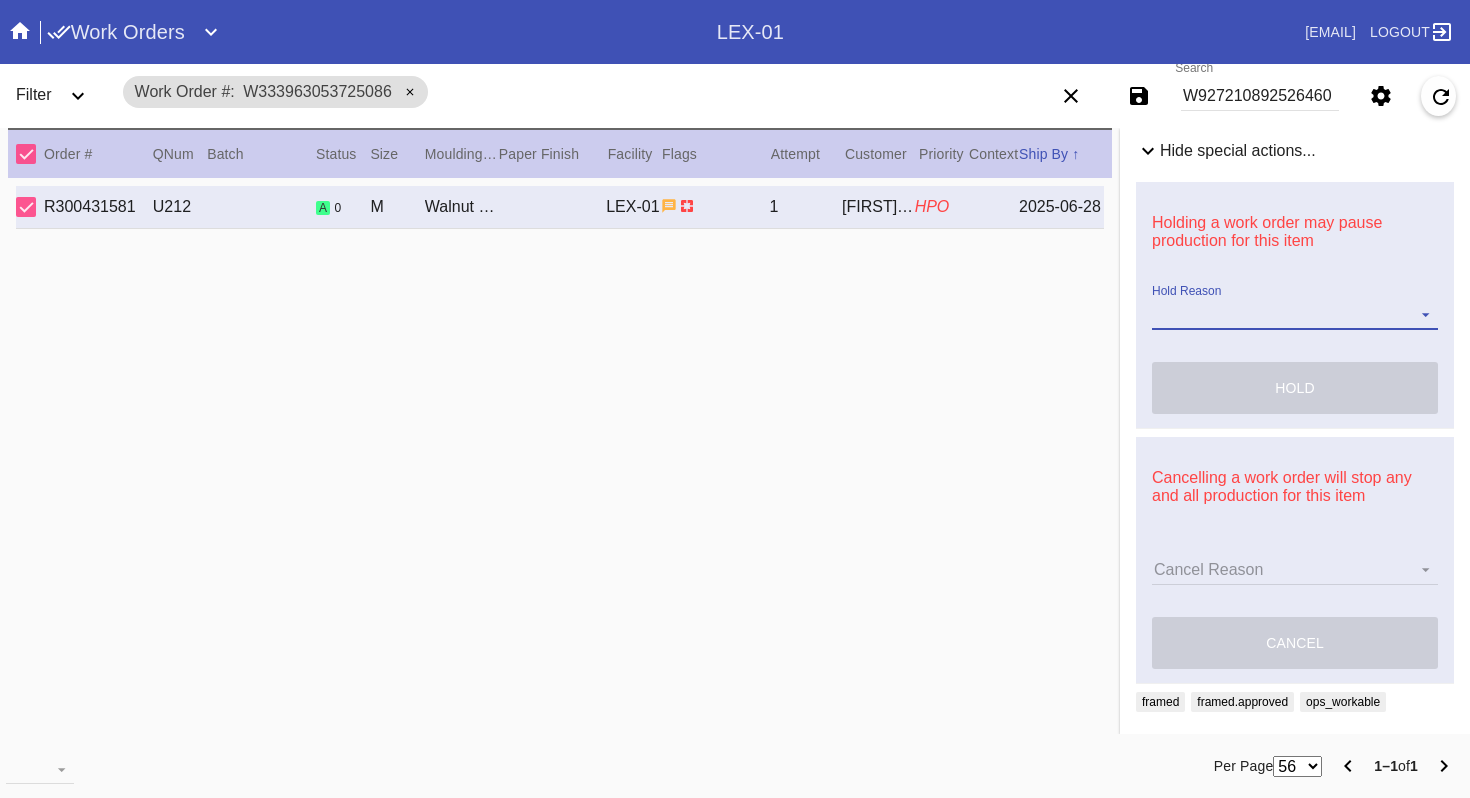 scroll, scrollTop: 0, scrollLeft: 0, axis: both 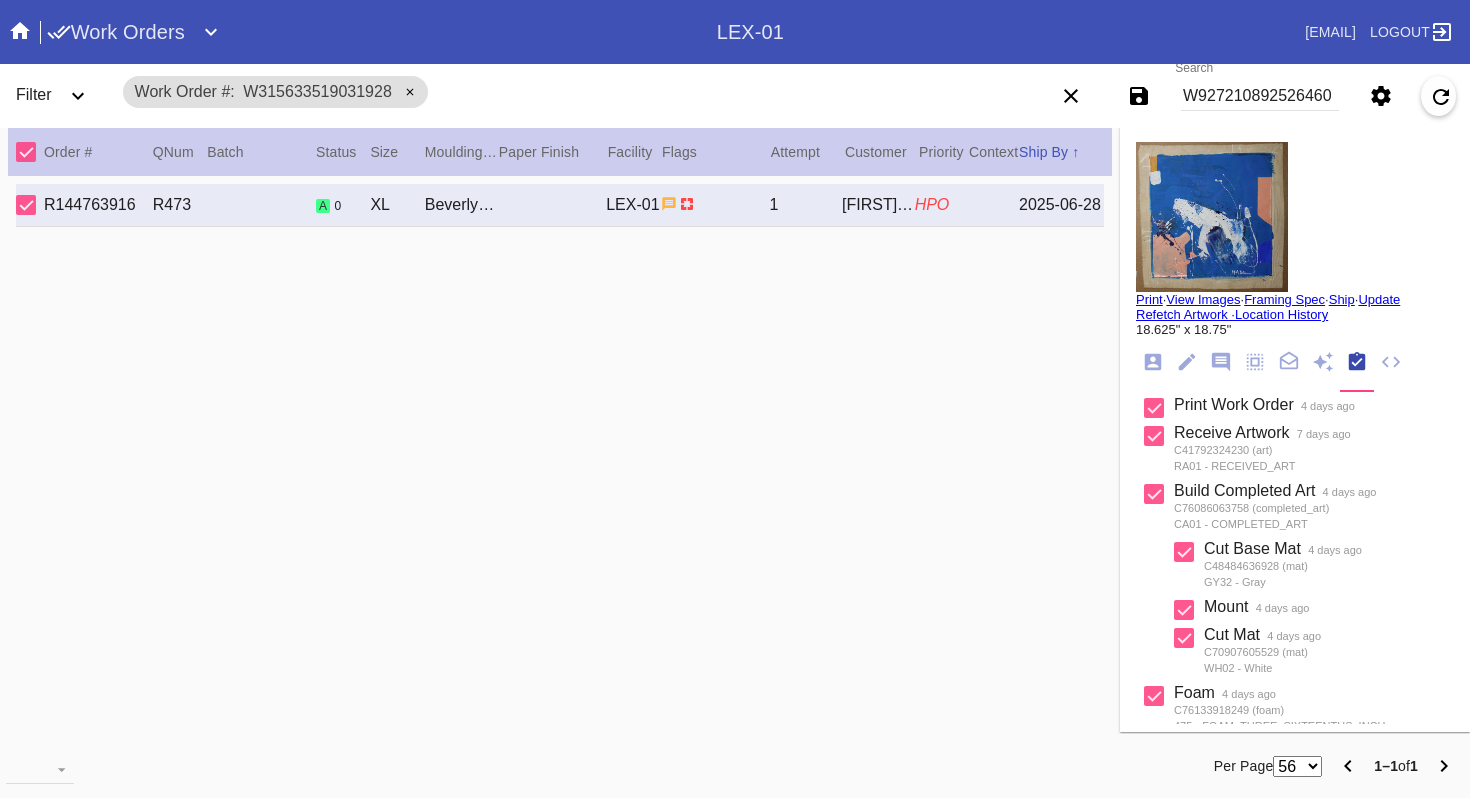 click on "Print" at bounding box center (1149, 299) 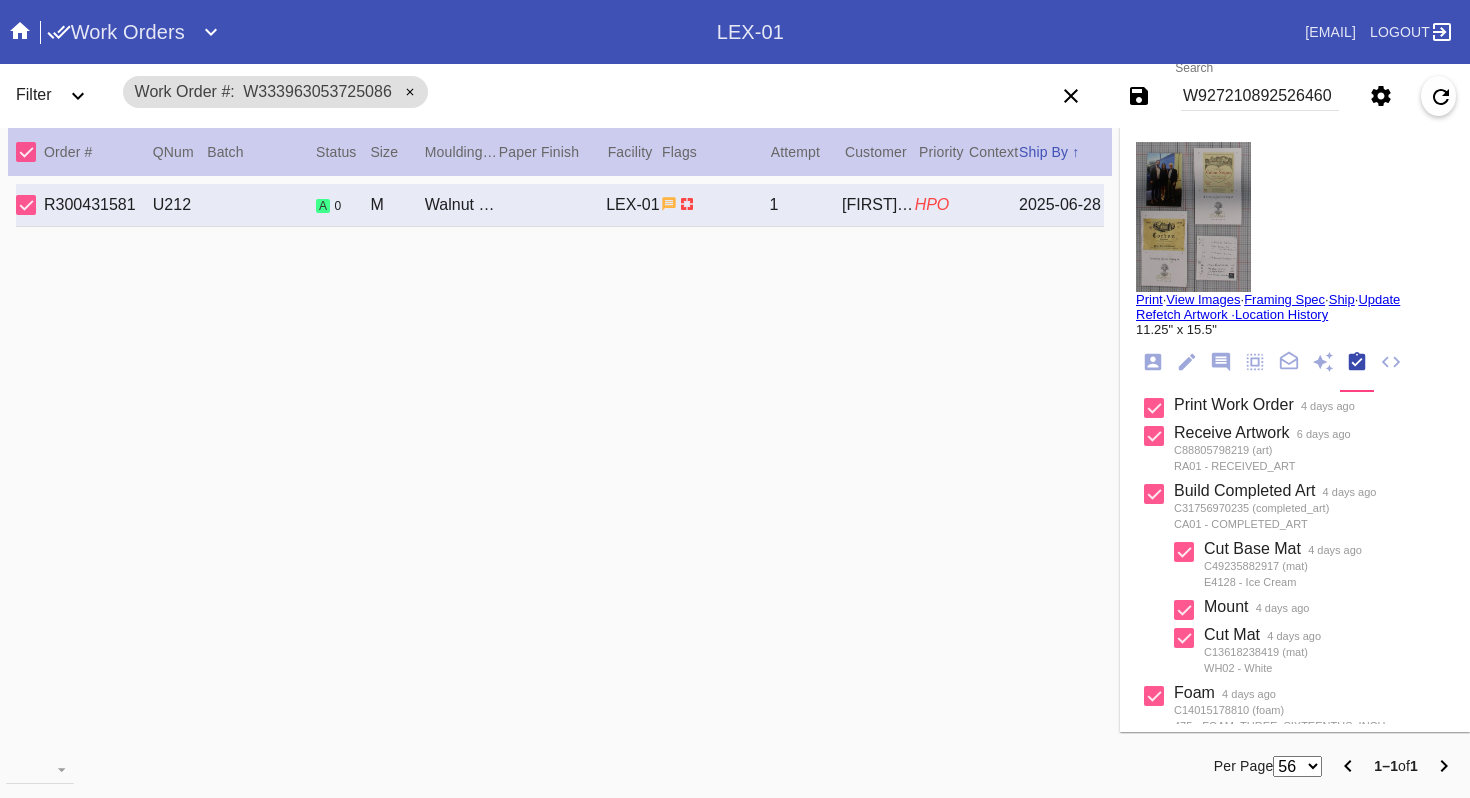 click on "Print" at bounding box center [1149, 299] 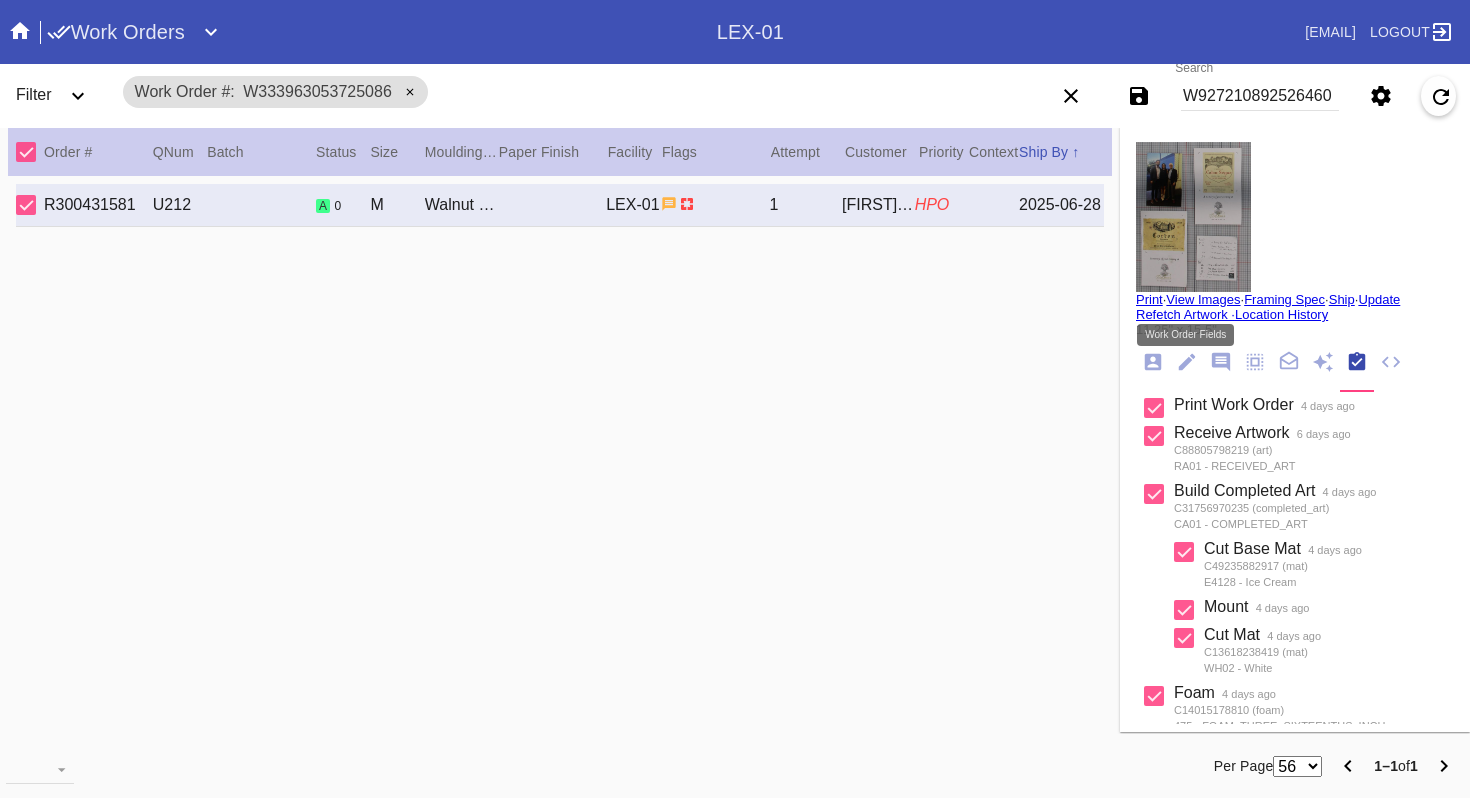 click at bounding box center (1153, 362) 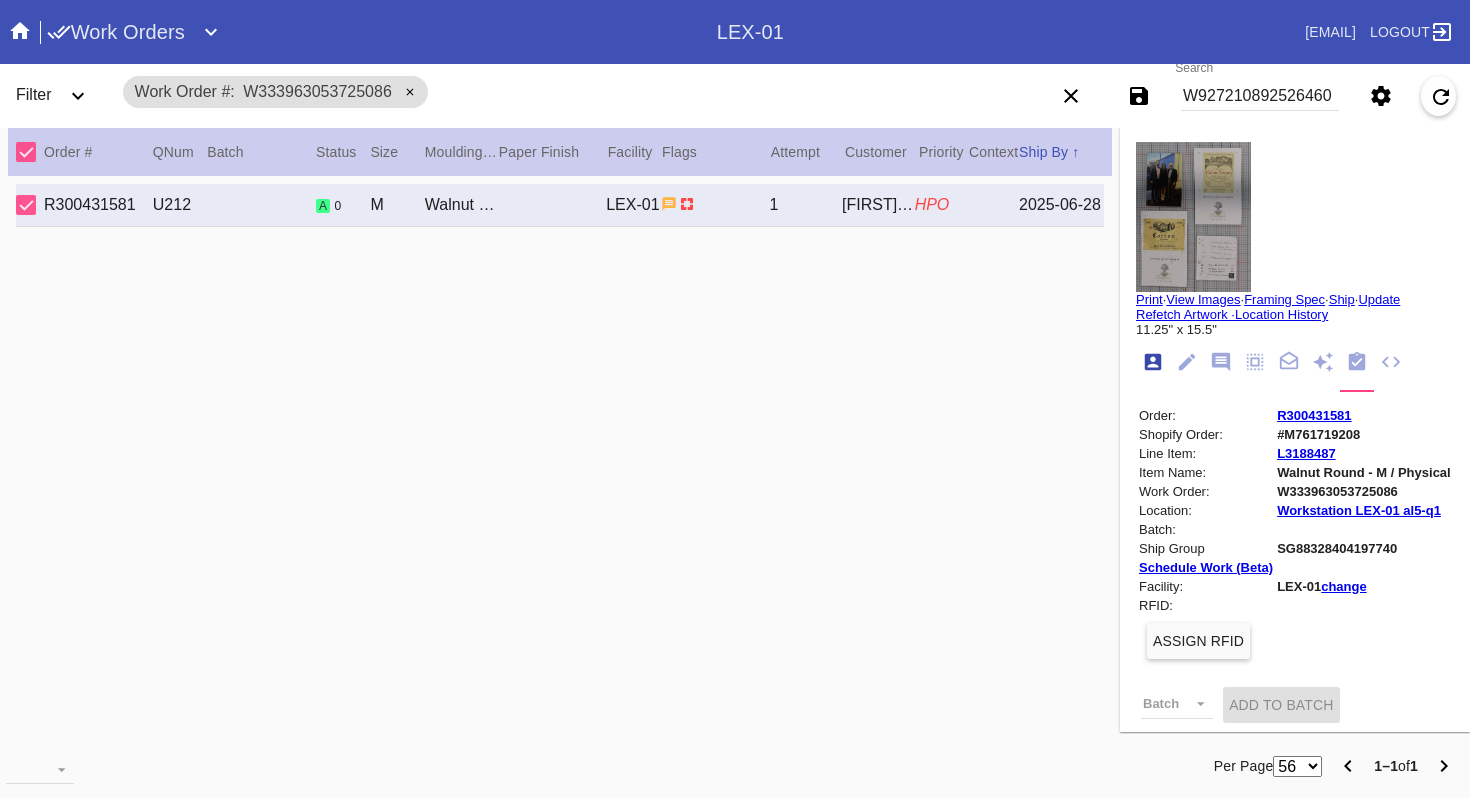 scroll, scrollTop: 24, scrollLeft: 0, axis: vertical 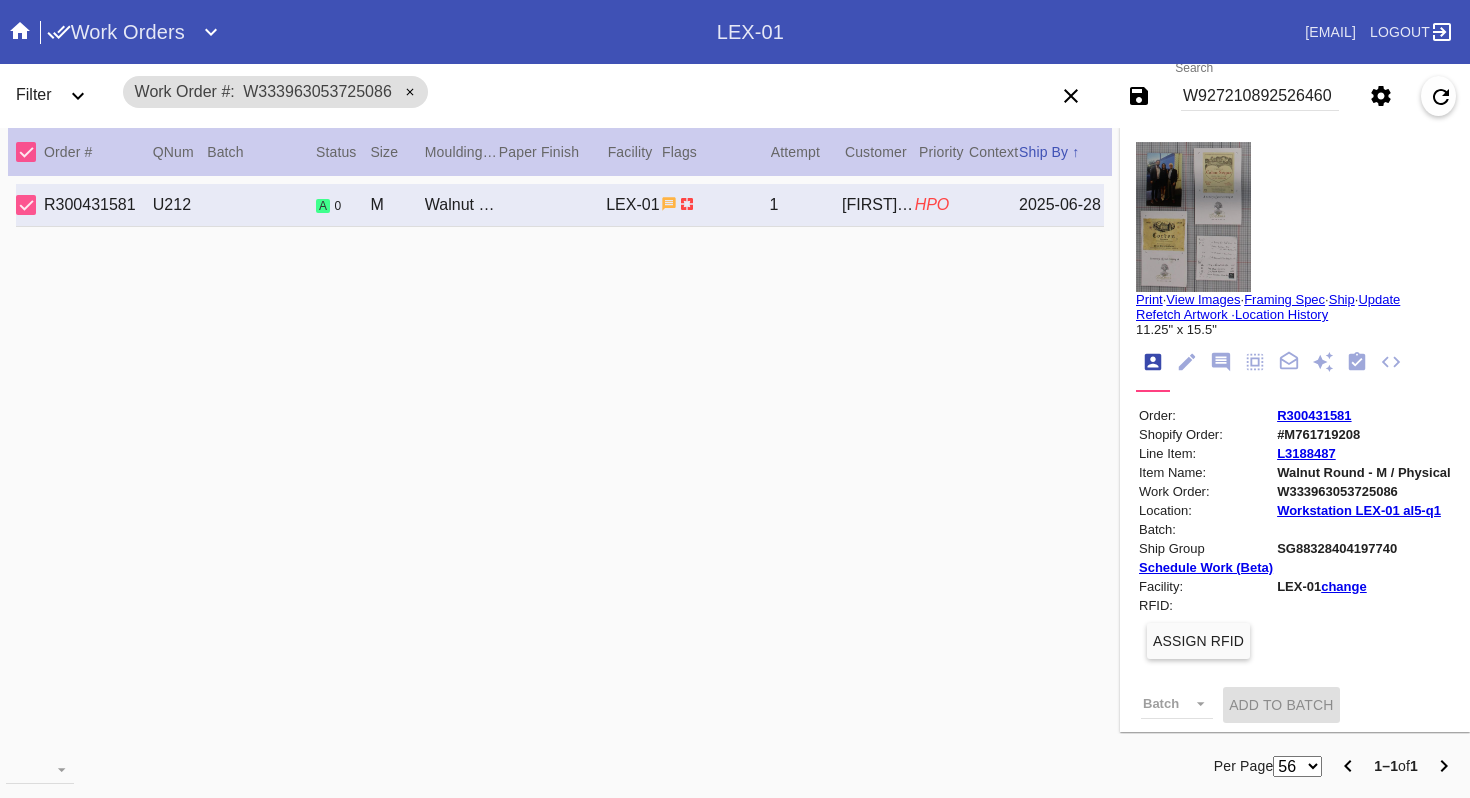 click on "W333963053725086" at bounding box center [1364, 491] 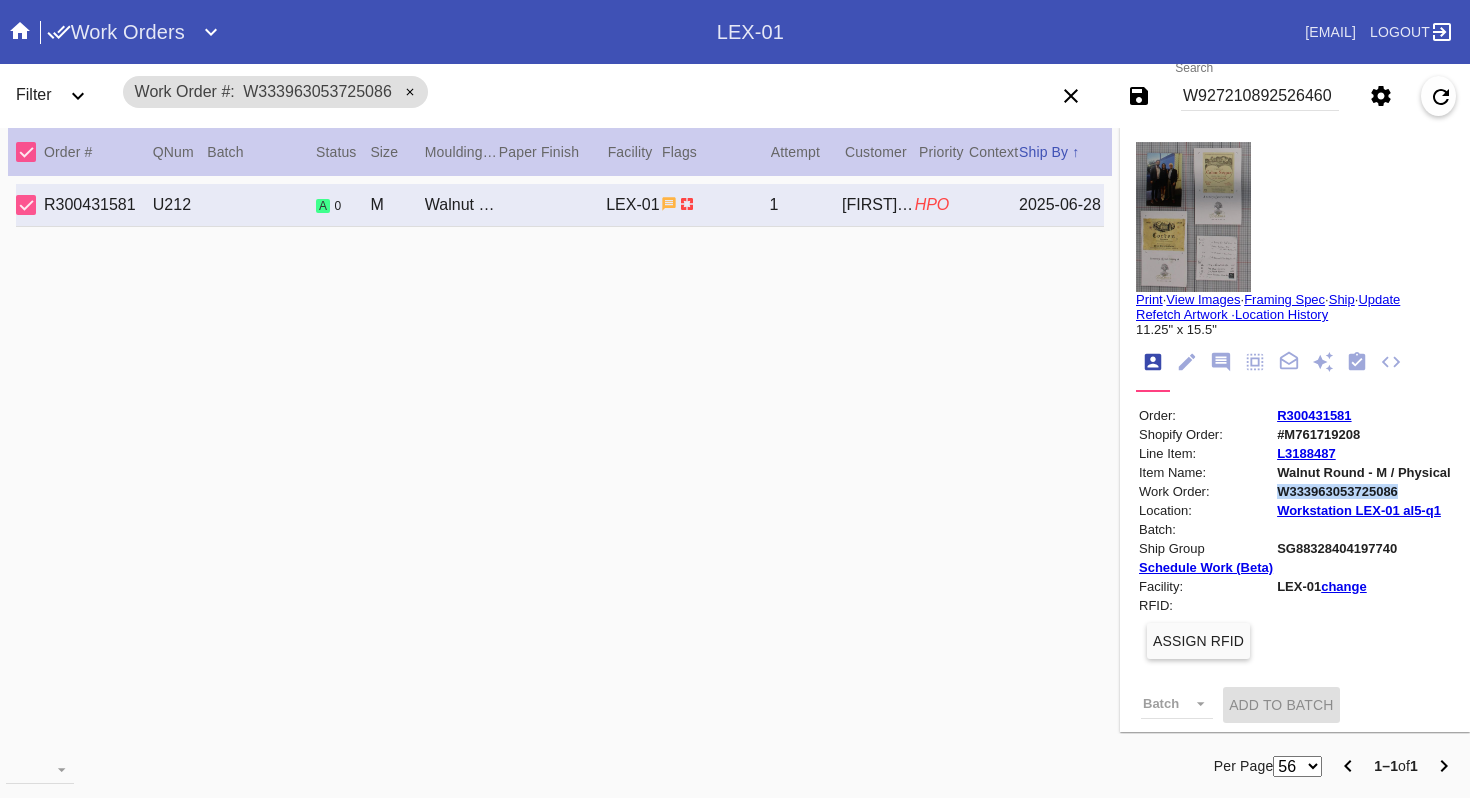 click on "W333963053725086" at bounding box center (1364, 491) 